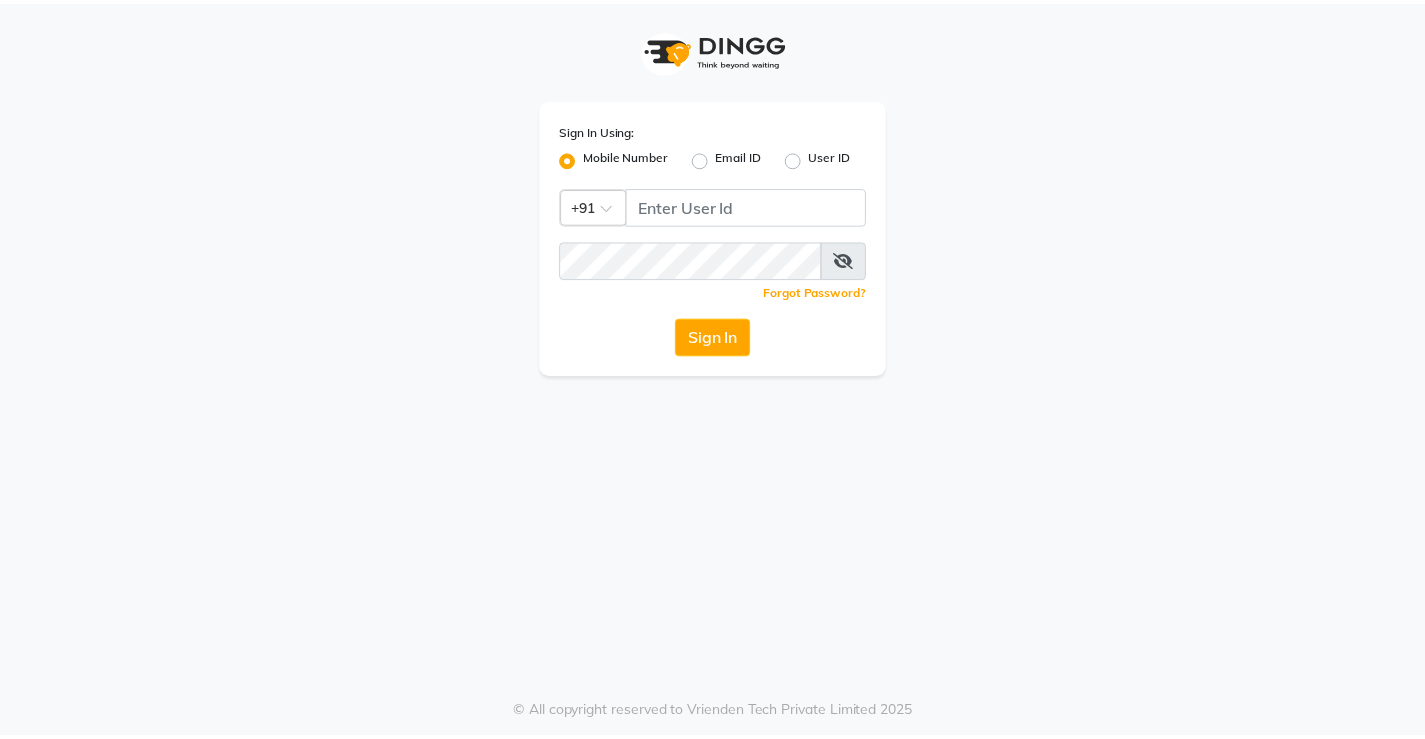 scroll, scrollTop: 0, scrollLeft: 0, axis: both 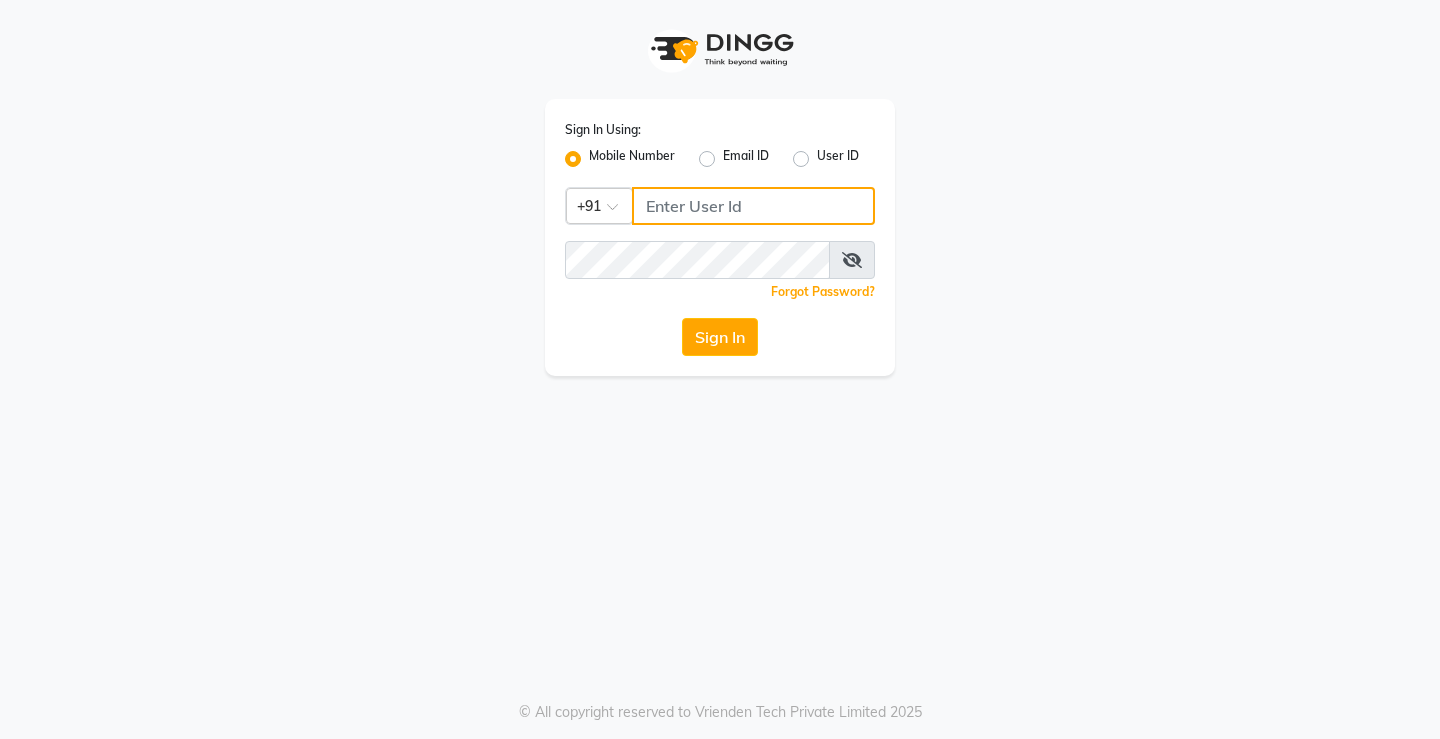 click 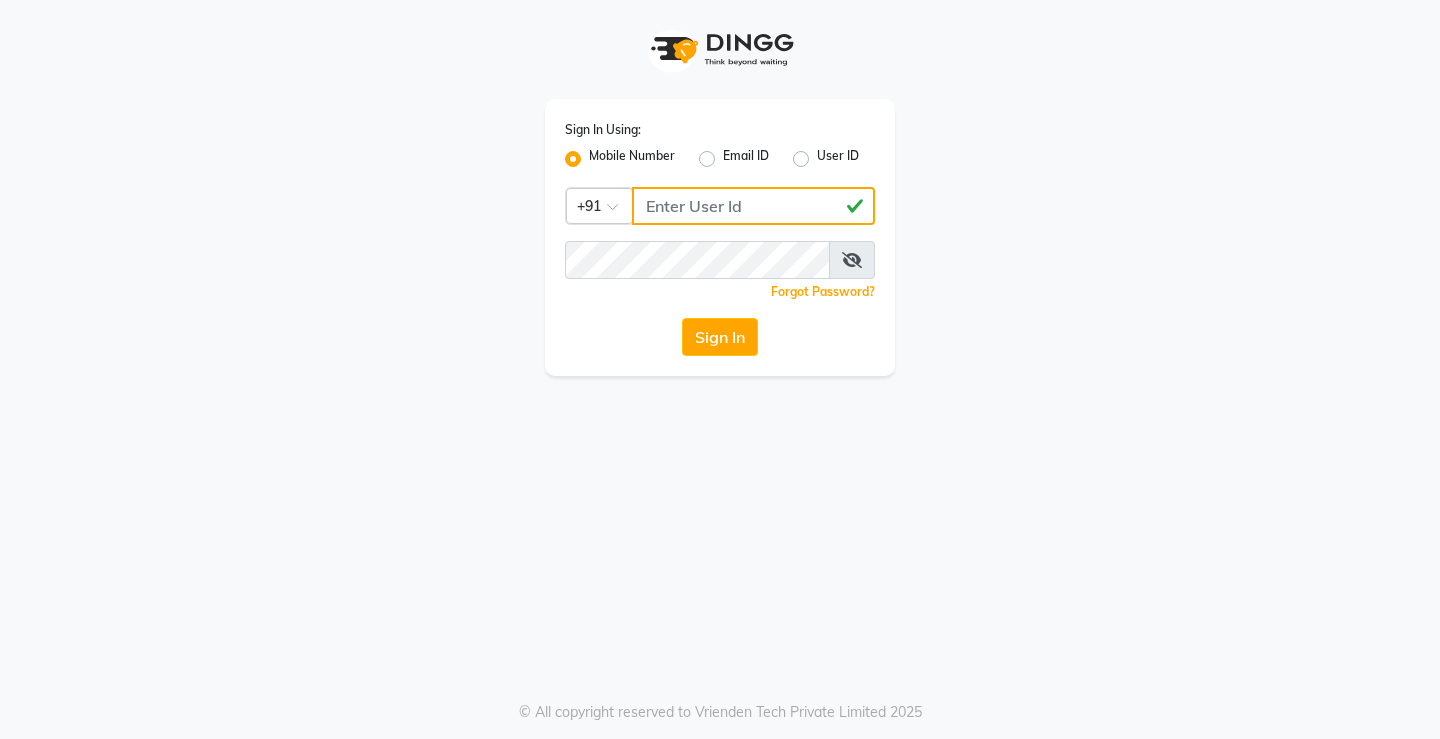 type on "[PHONE]" 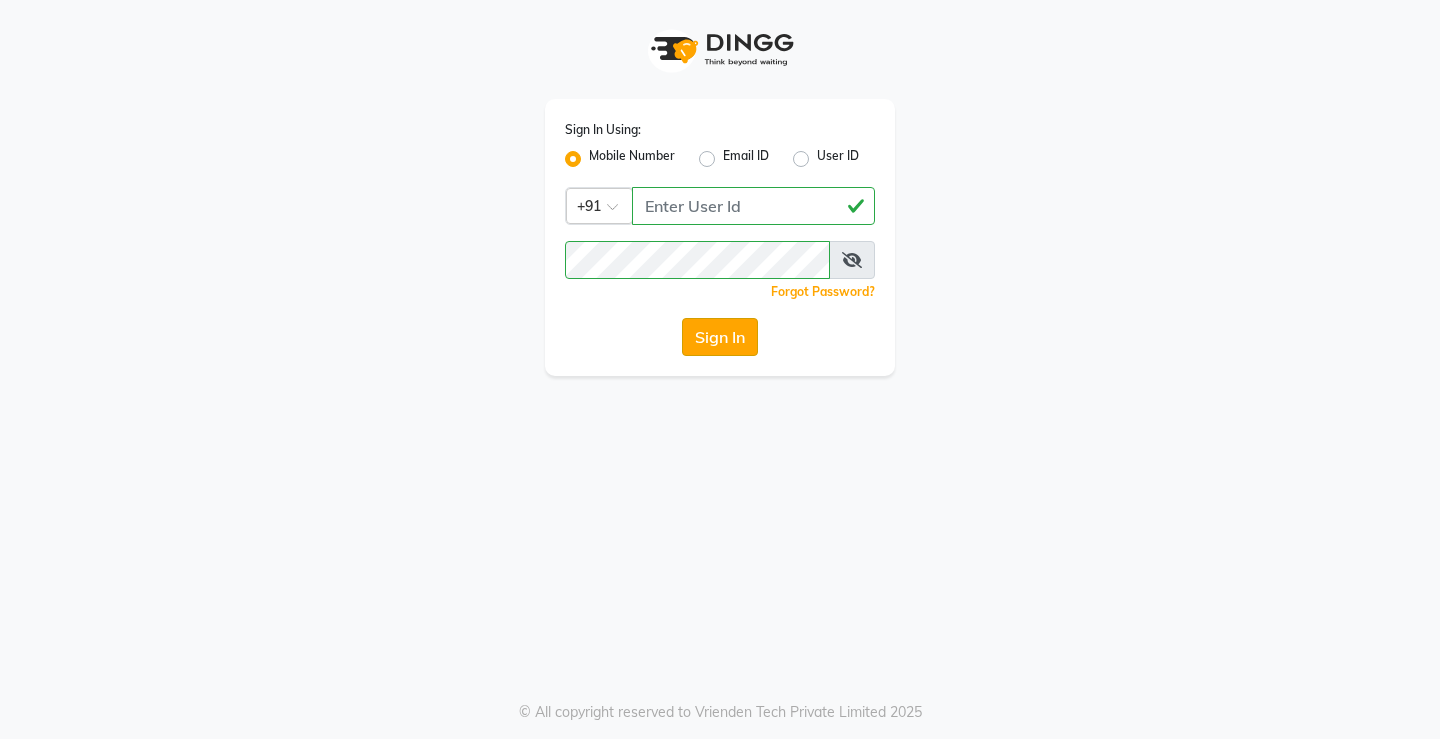 click on "Sign In" 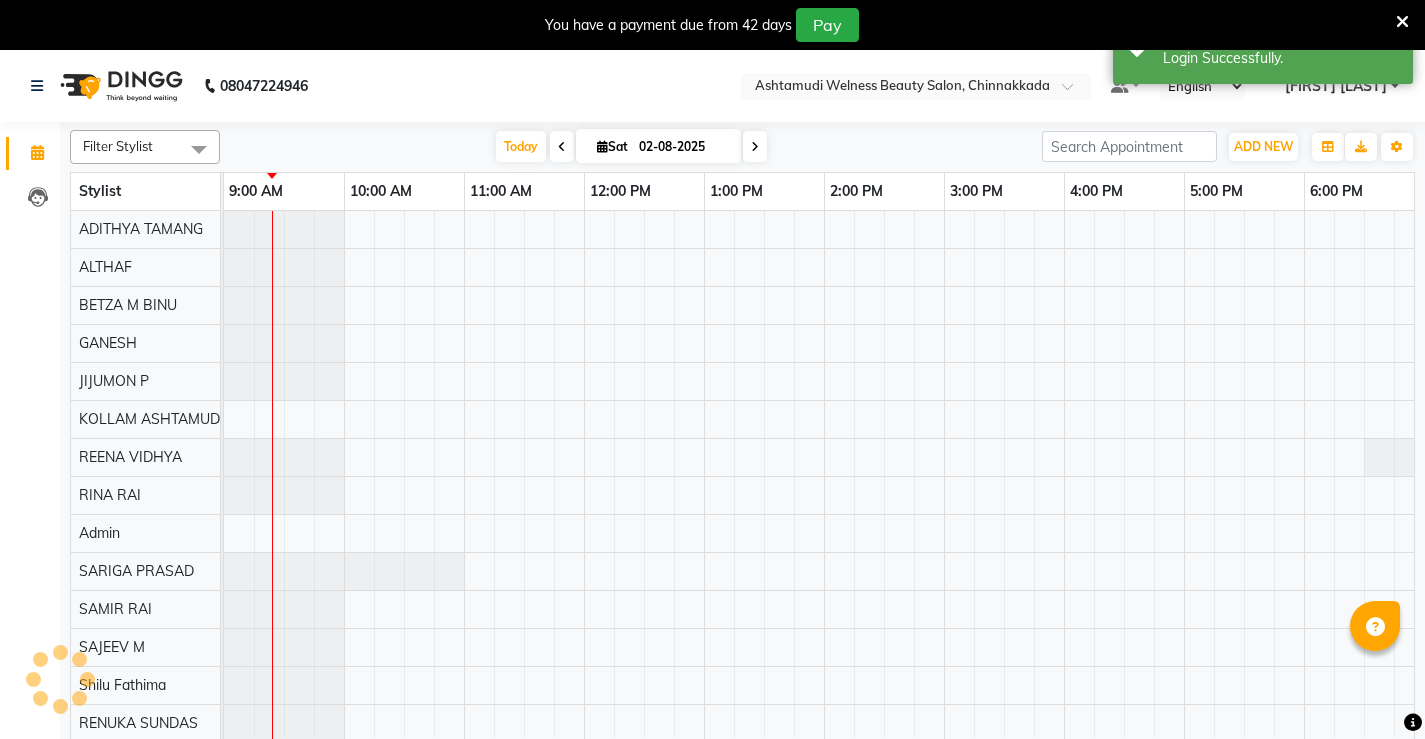 scroll, scrollTop: 0, scrollLeft: 0, axis: both 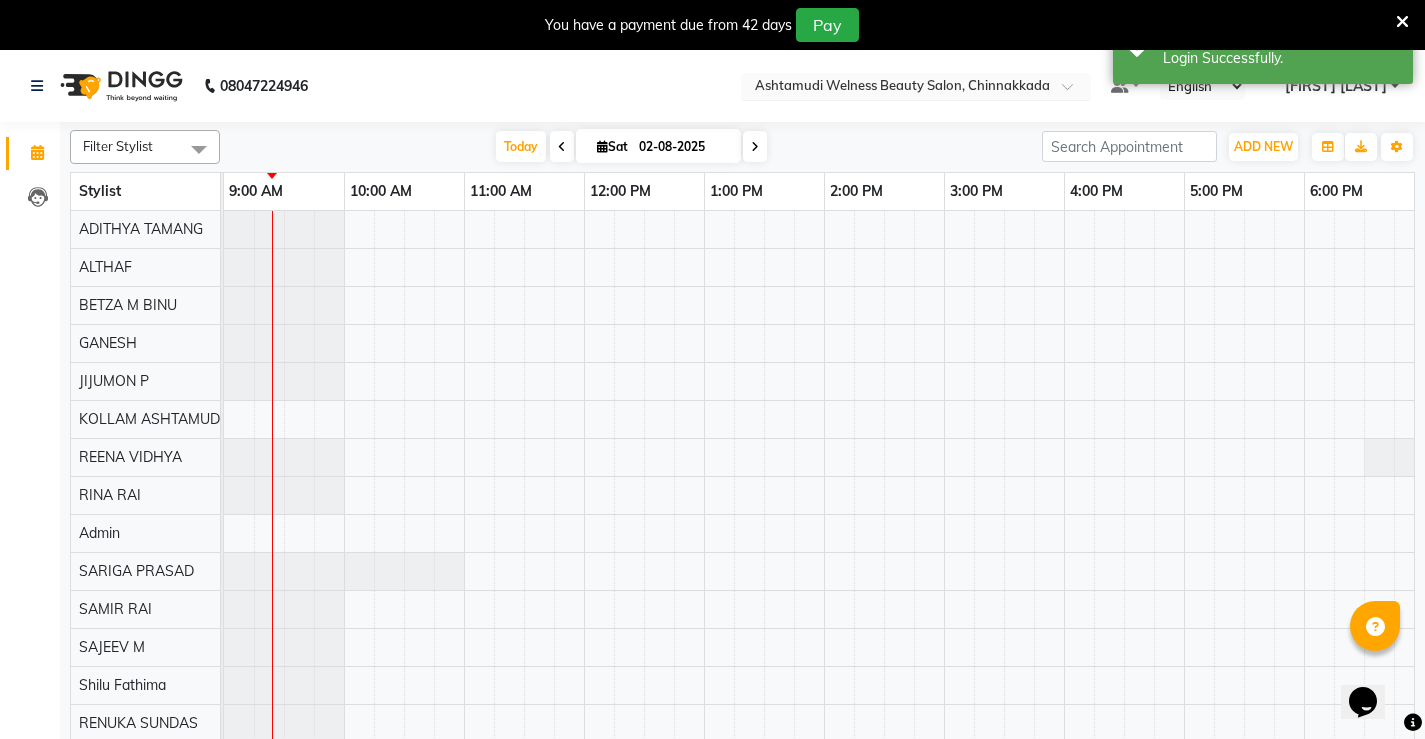 click at bounding box center (1074, 92) 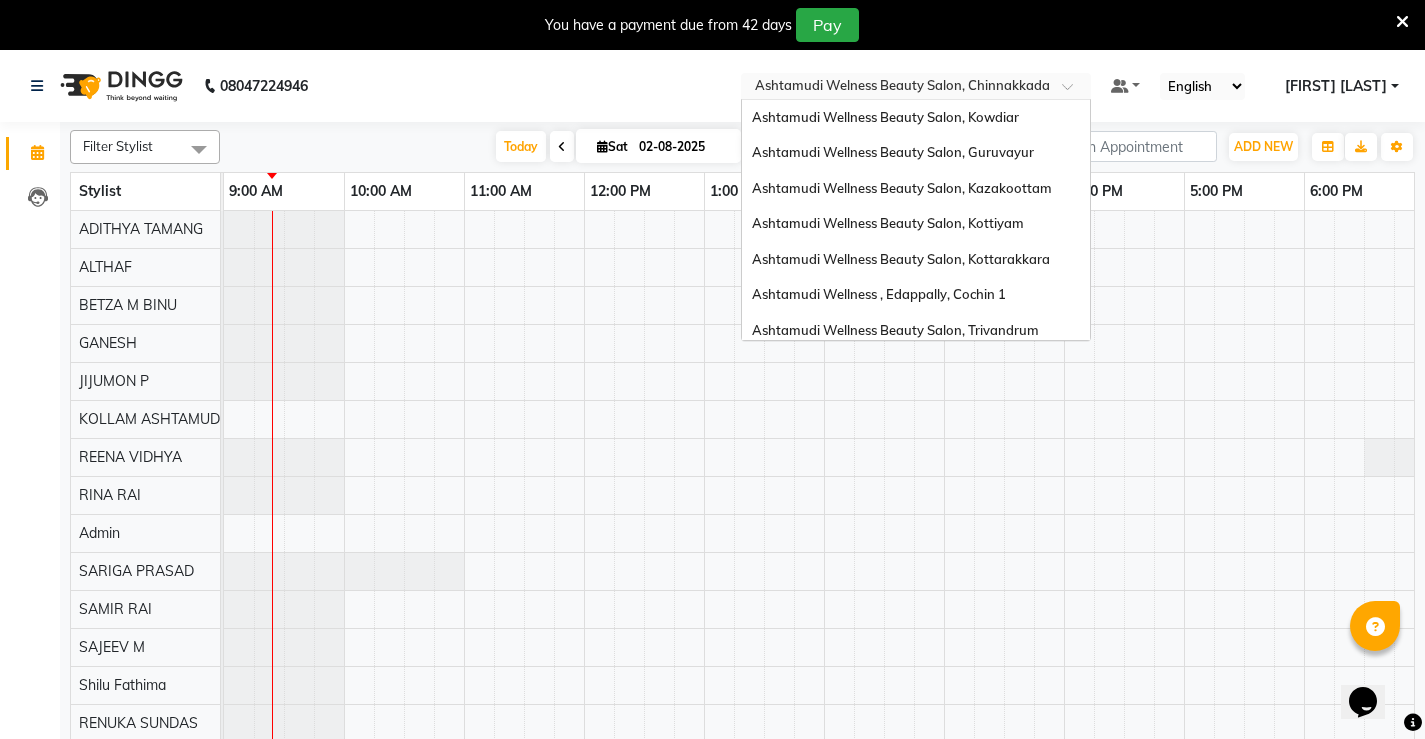 scroll, scrollTop: 284, scrollLeft: 0, axis: vertical 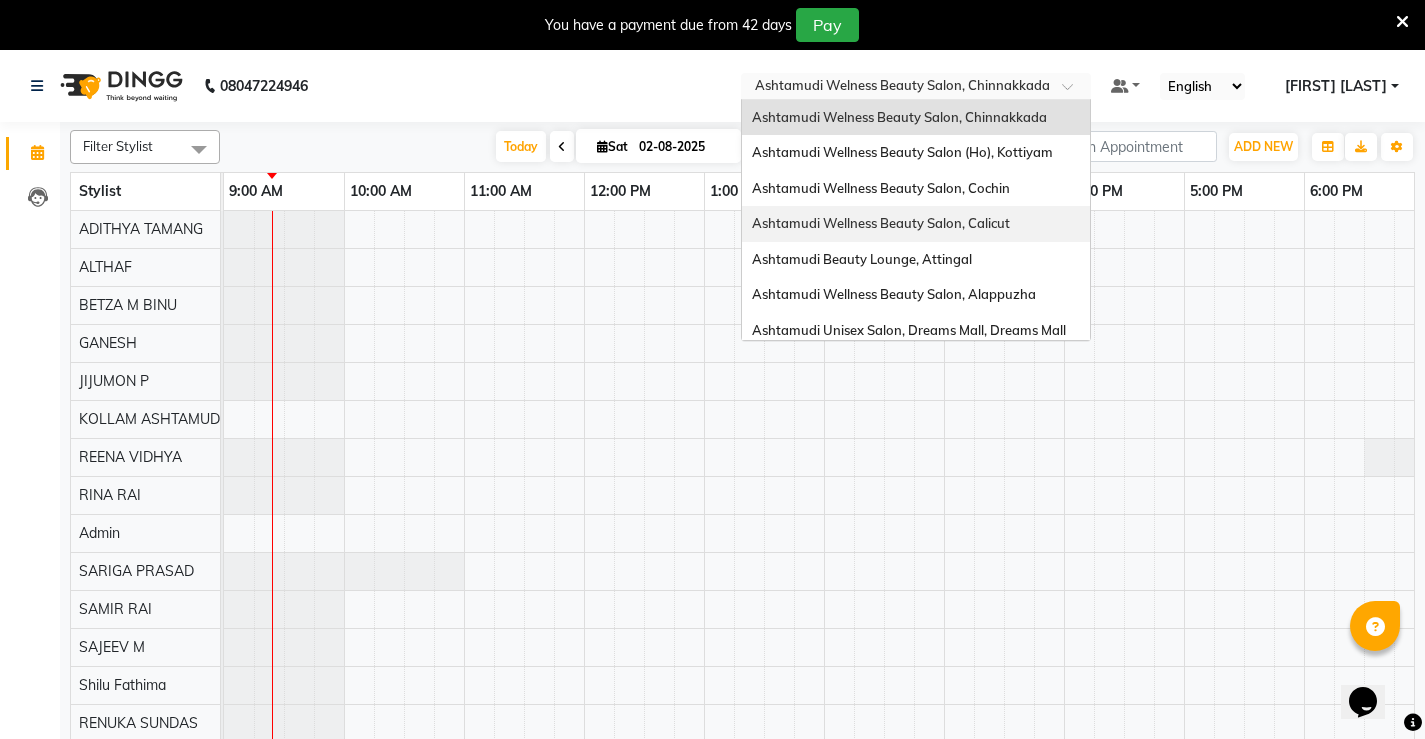 click on "Ashtamudi Wellness Beauty Salon, Calicut" at bounding box center [916, 224] 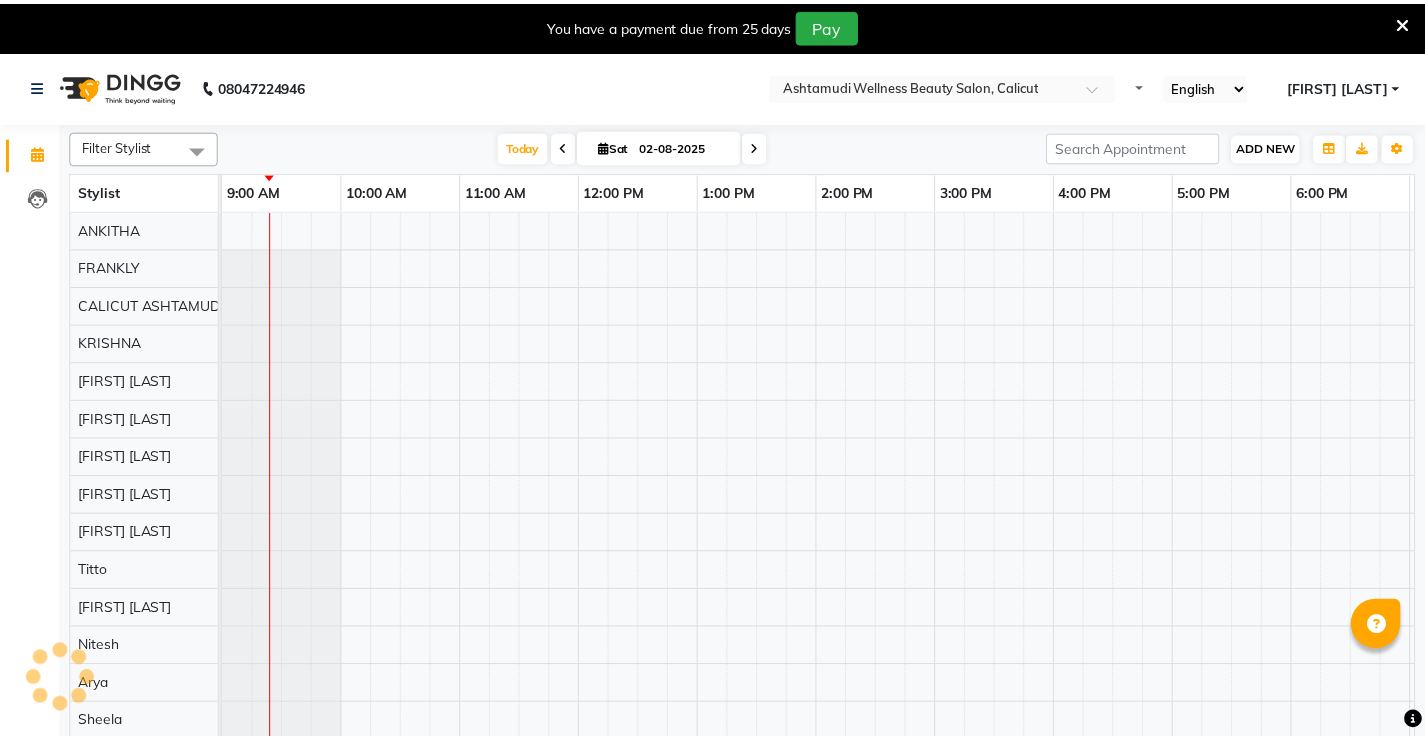scroll, scrollTop: 0, scrollLeft: 0, axis: both 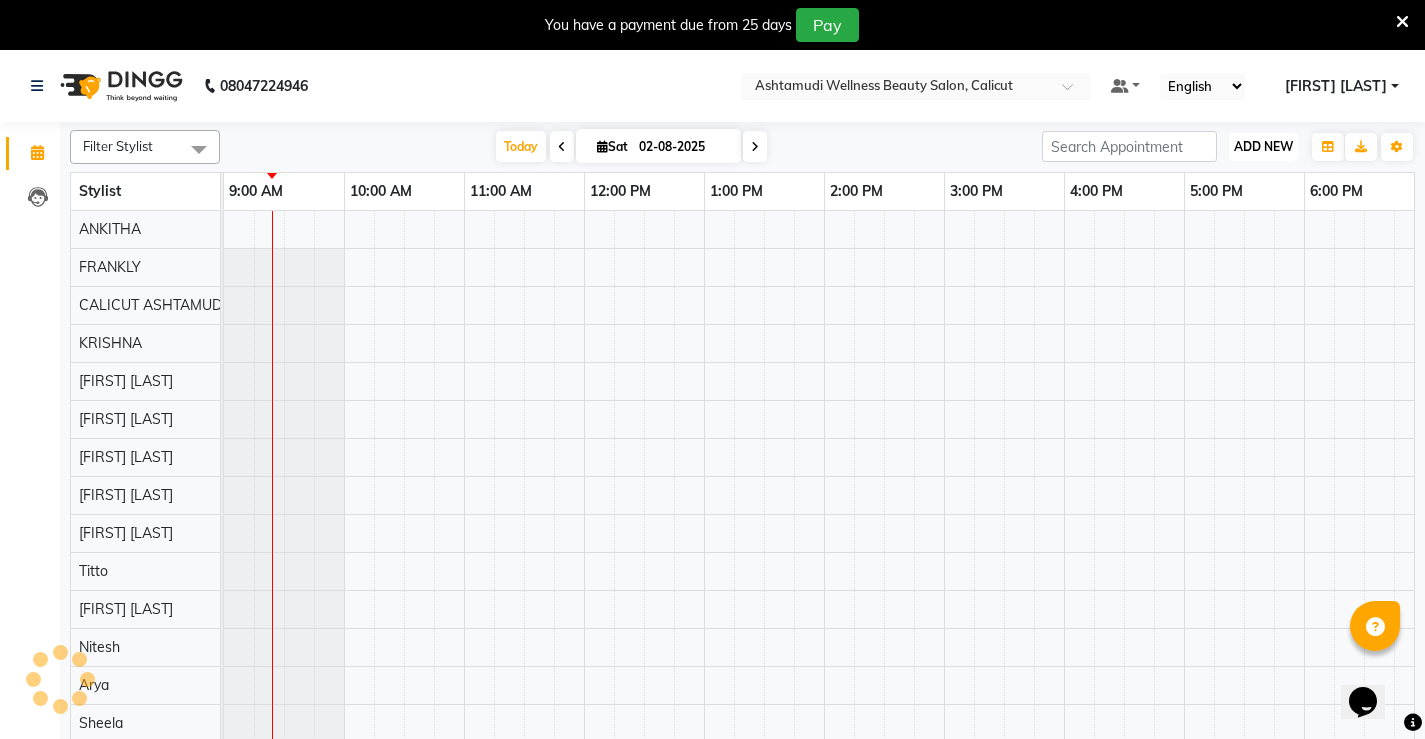 click on "ADD NEW" at bounding box center [1263, 146] 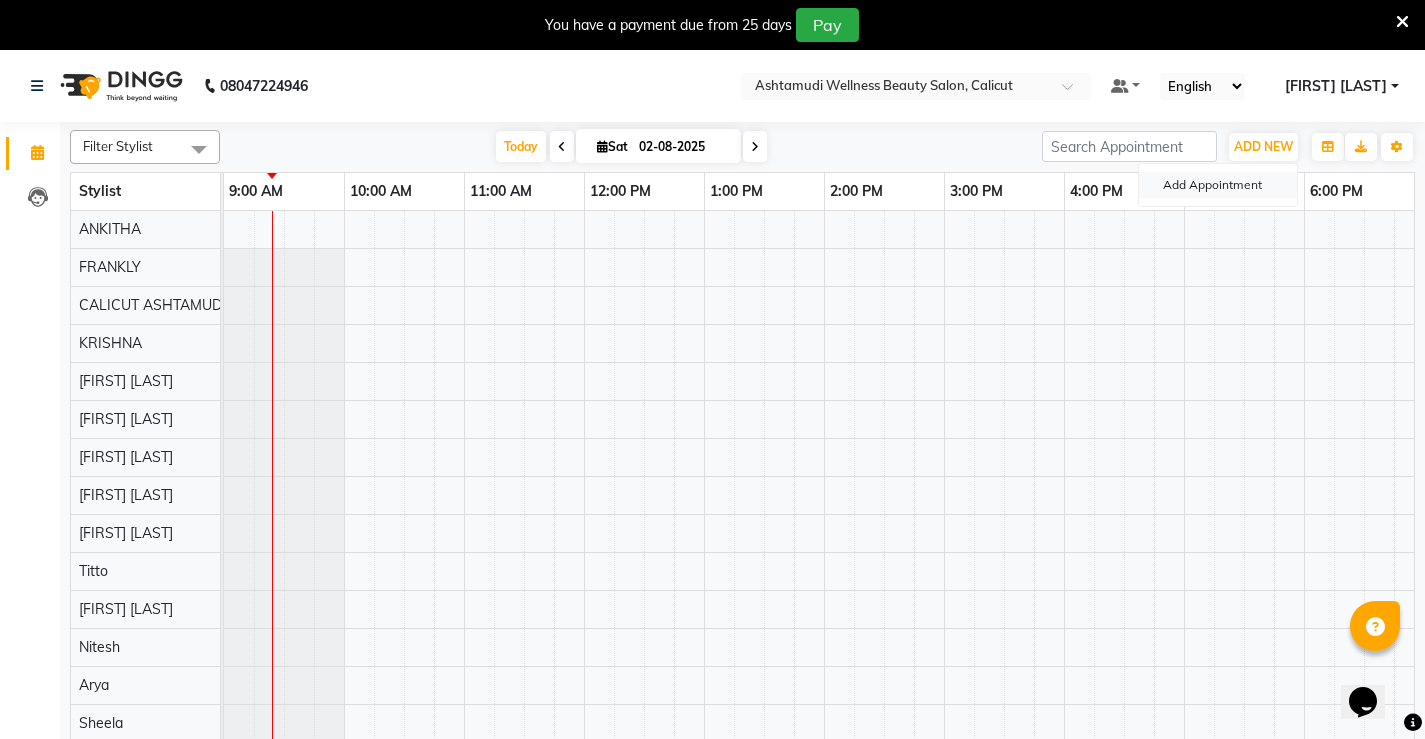 click on "Add Appointment" at bounding box center [1218, 185] 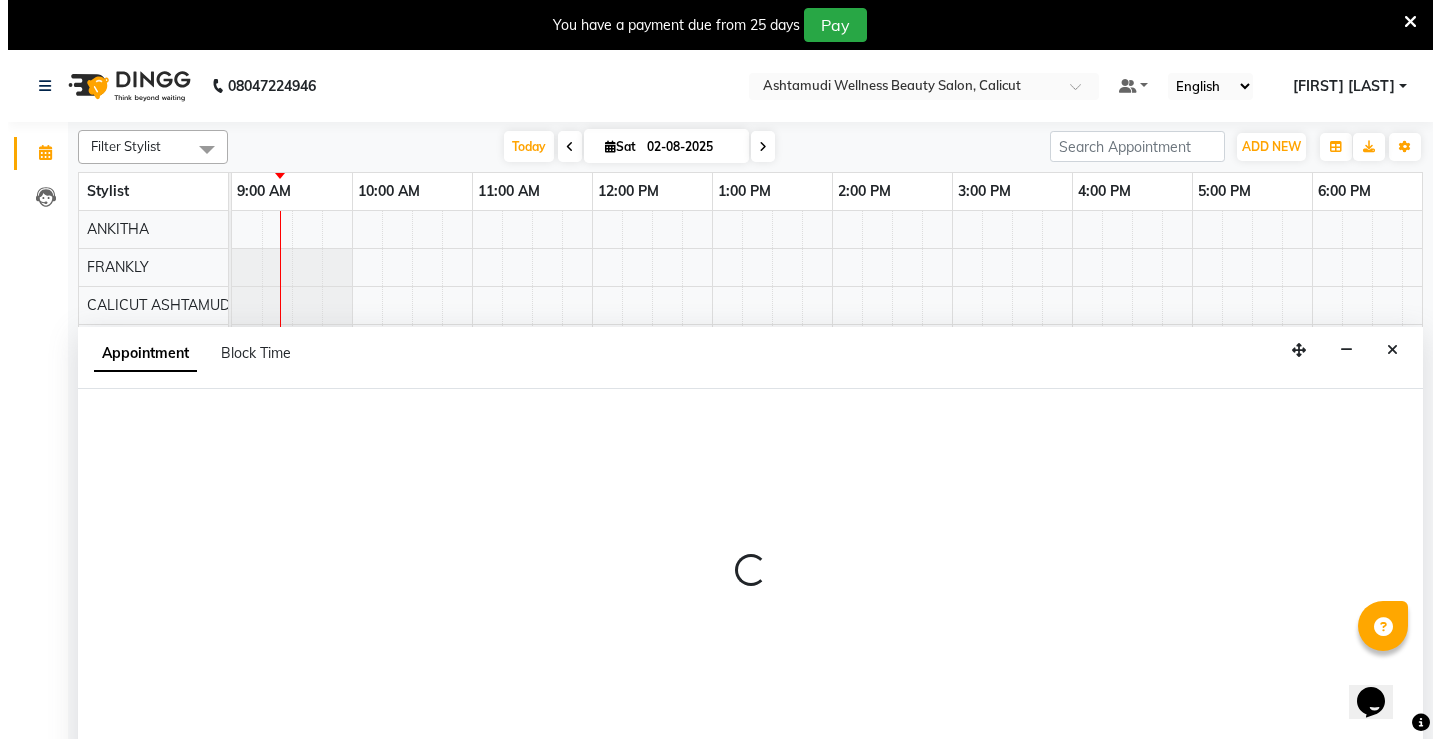 scroll, scrollTop: 50, scrollLeft: 0, axis: vertical 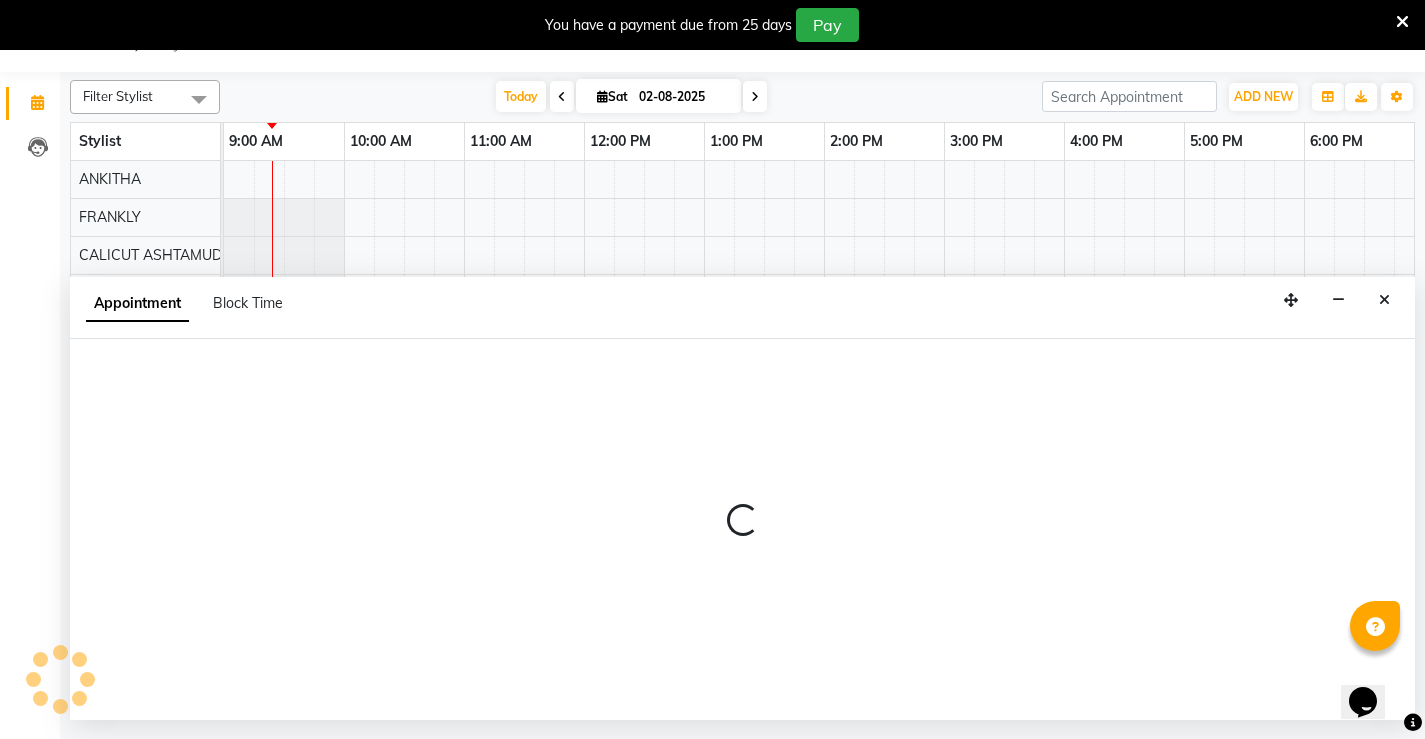 select on "600" 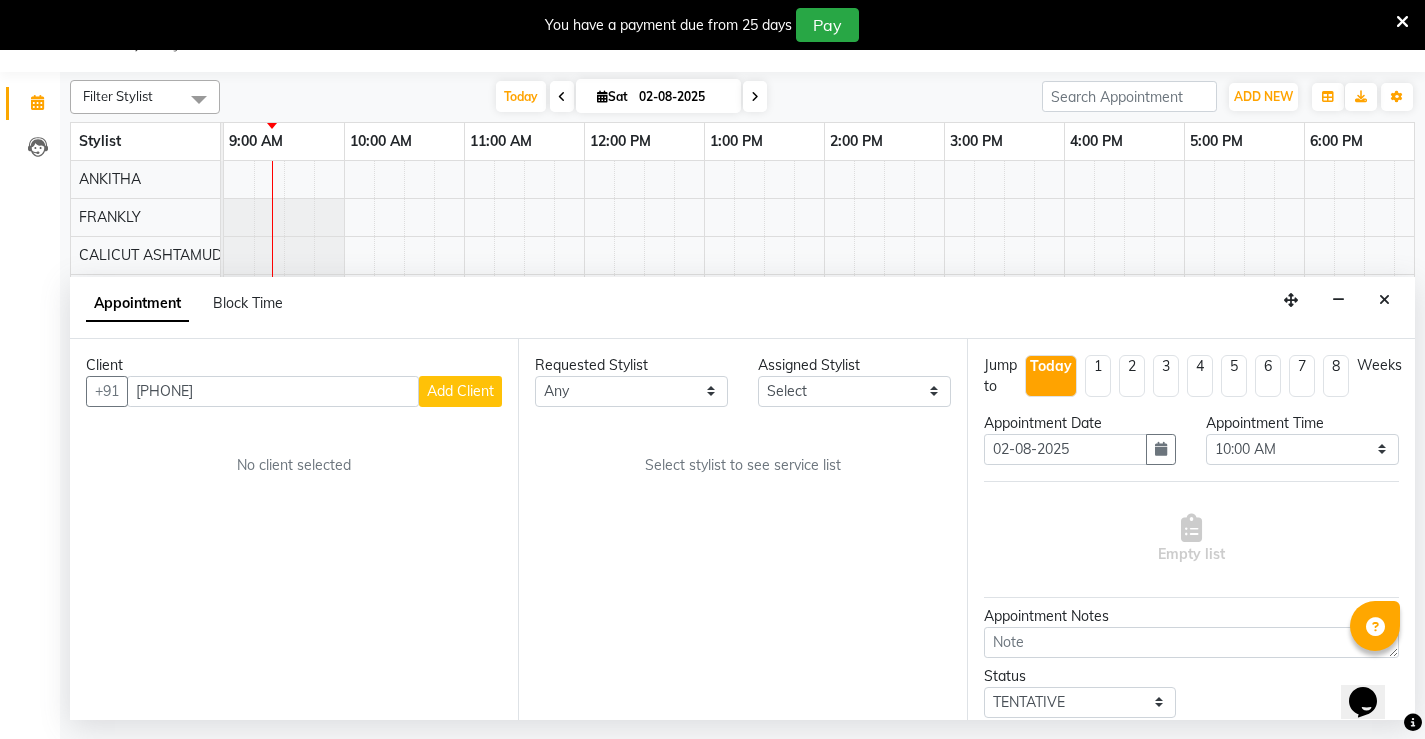 type on "7558089469" 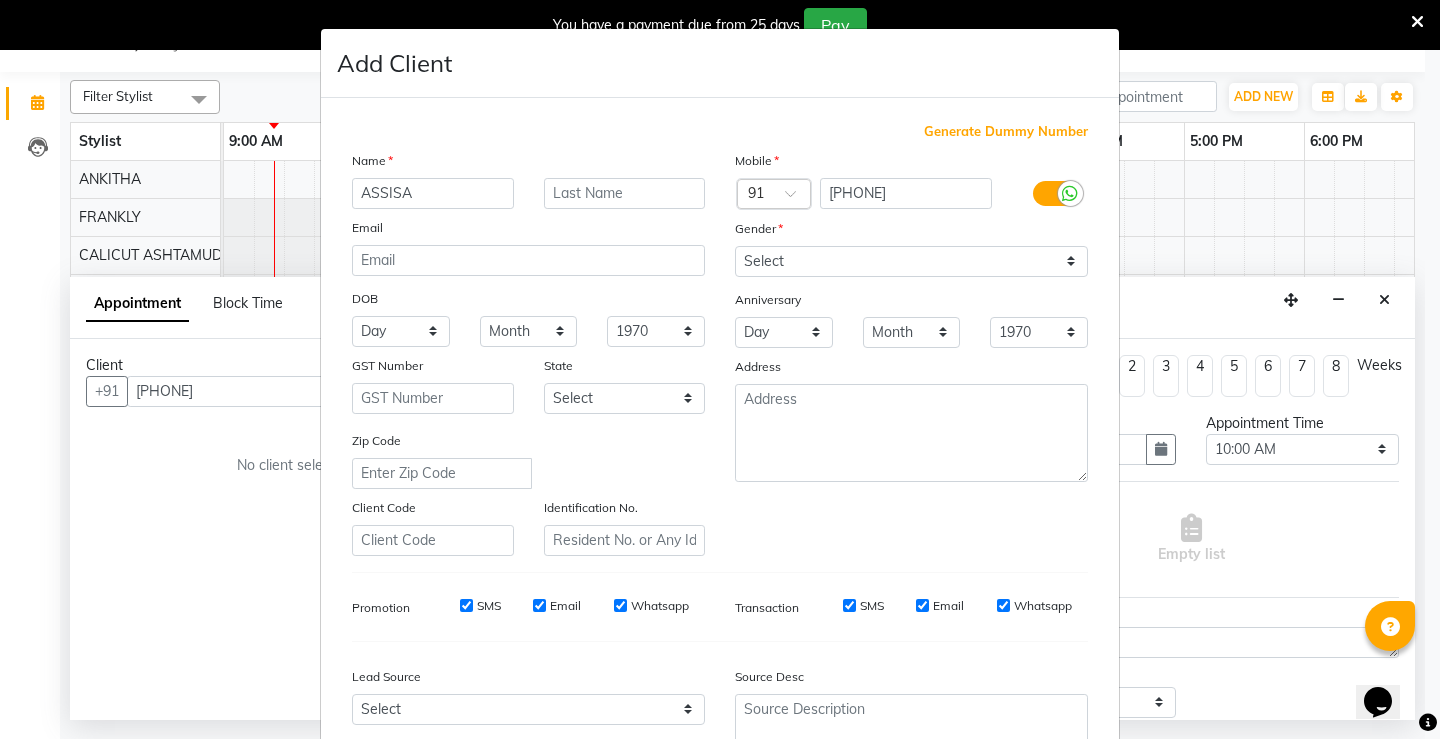 type on "ASSISA" 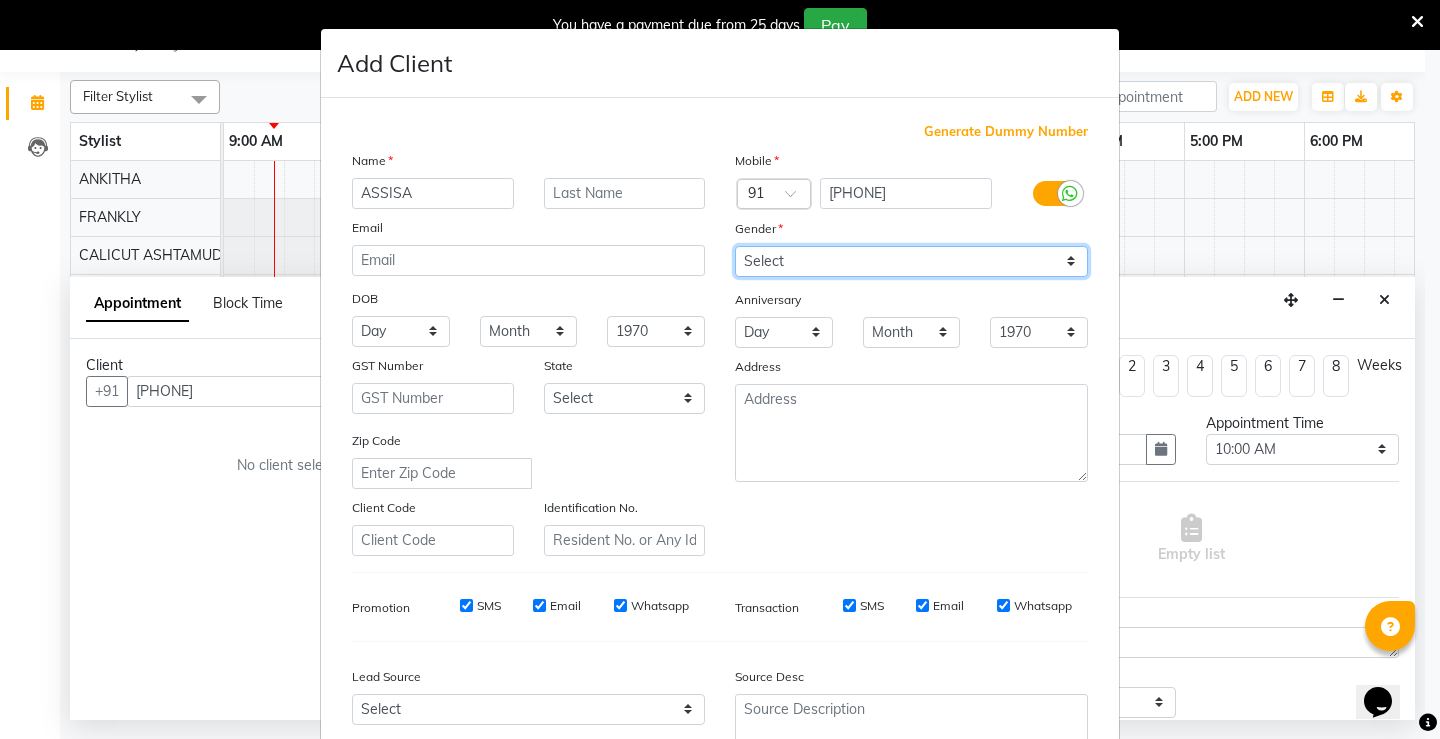click on "Select Male Female Other Prefer Not To Say" at bounding box center [911, 261] 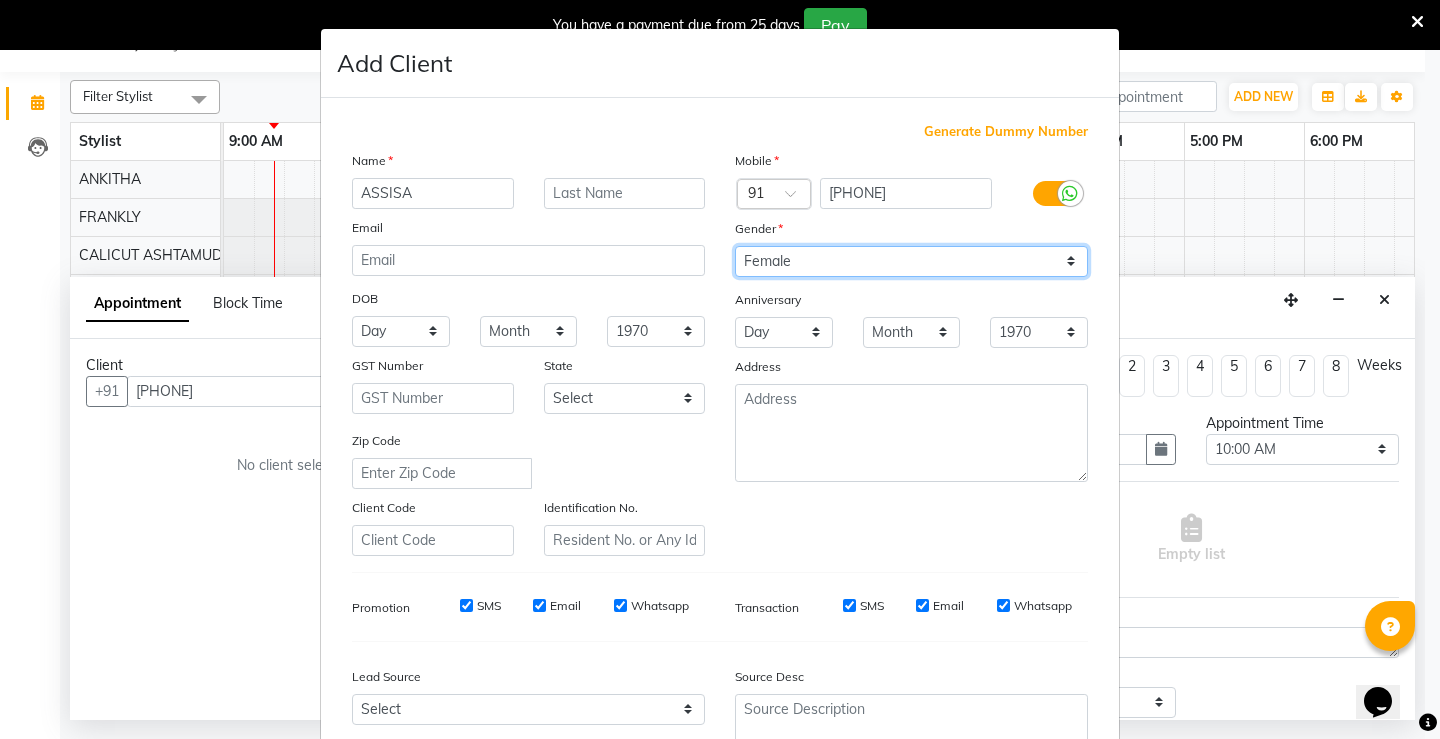 click on "Select Male Female Other Prefer Not To Say" at bounding box center [911, 261] 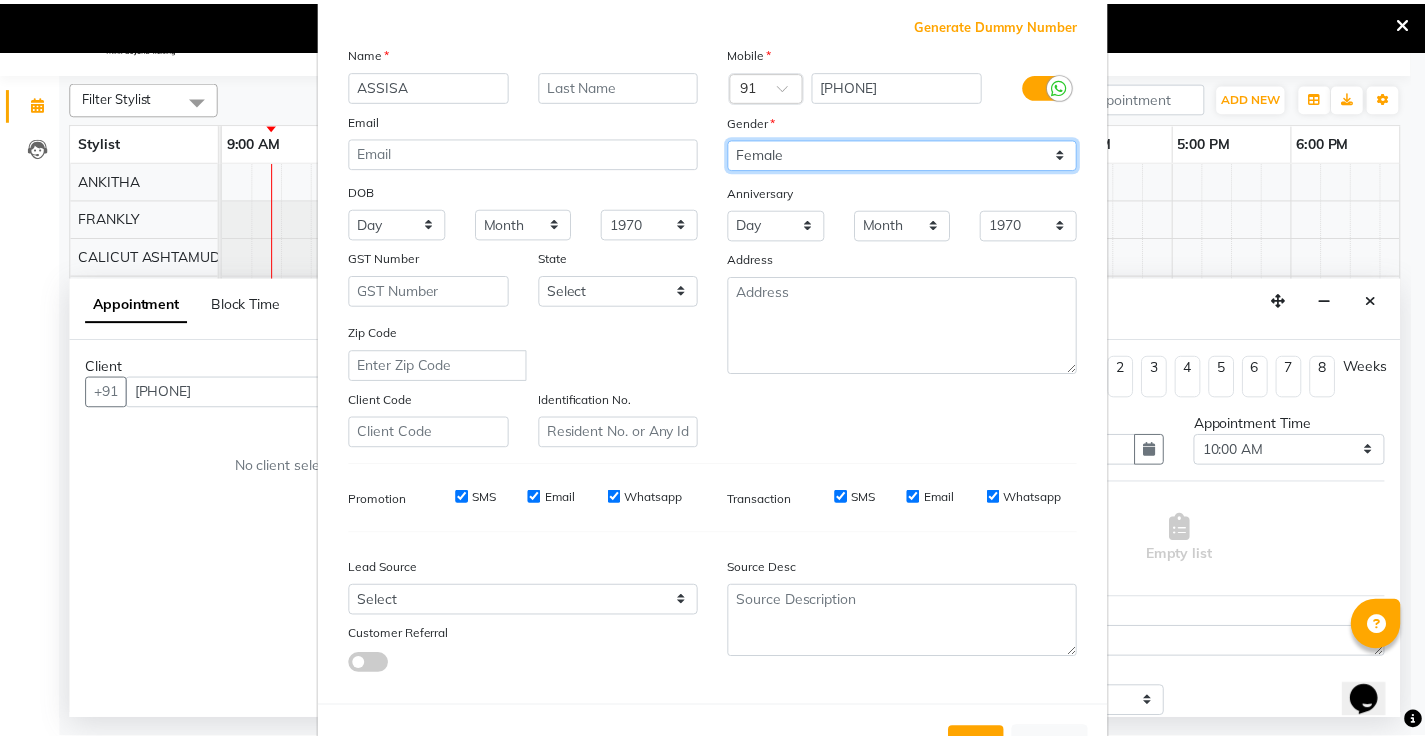scroll, scrollTop: 184, scrollLeft: 0, axis: vertical 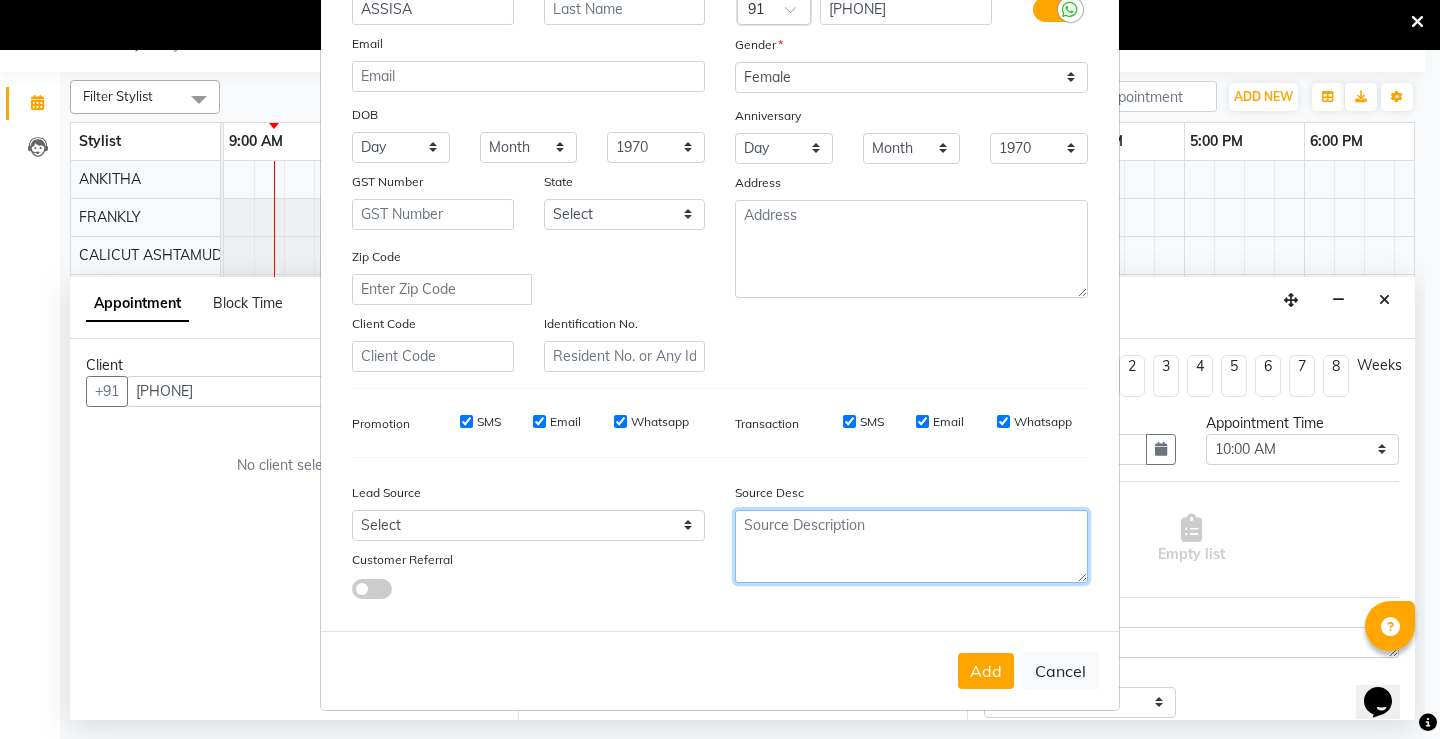 click at bounding box center [911, 546] 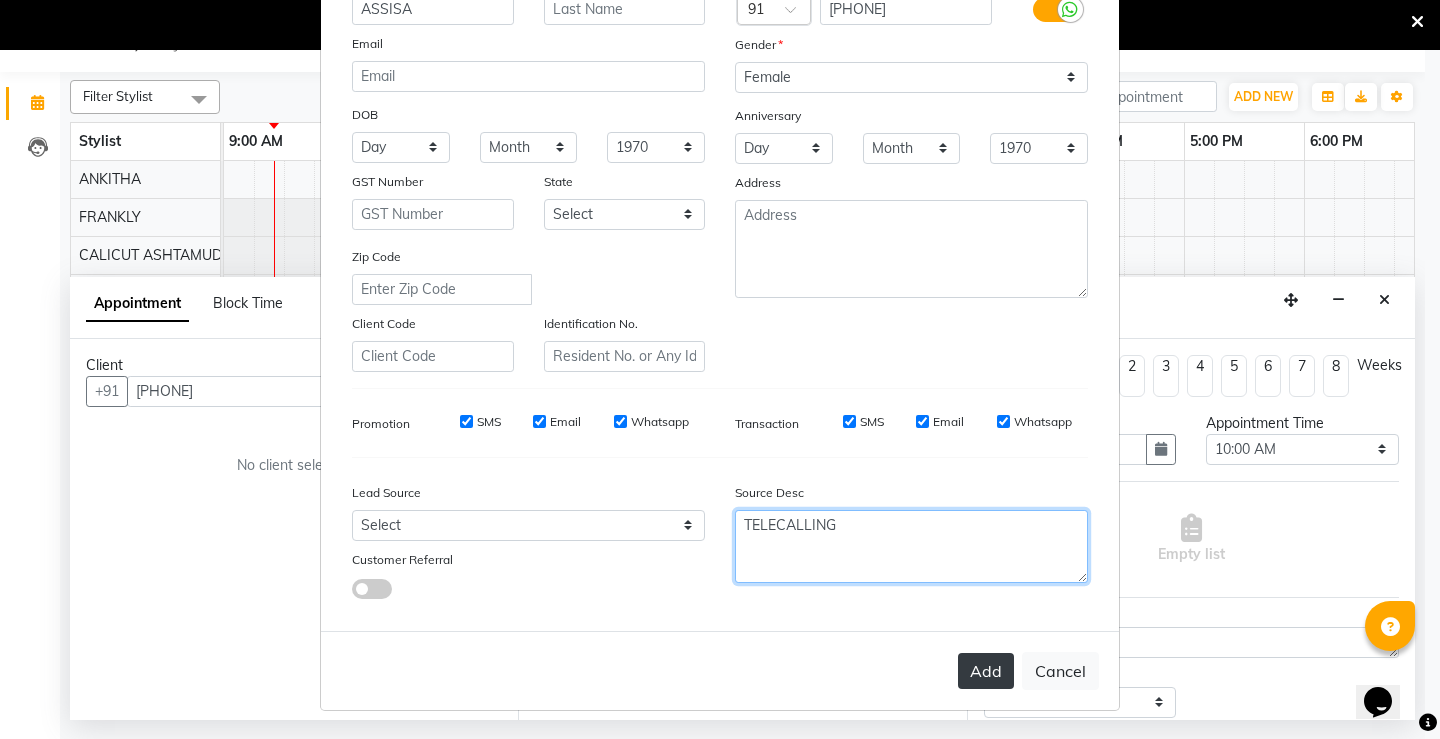 type on "TELECALLING" 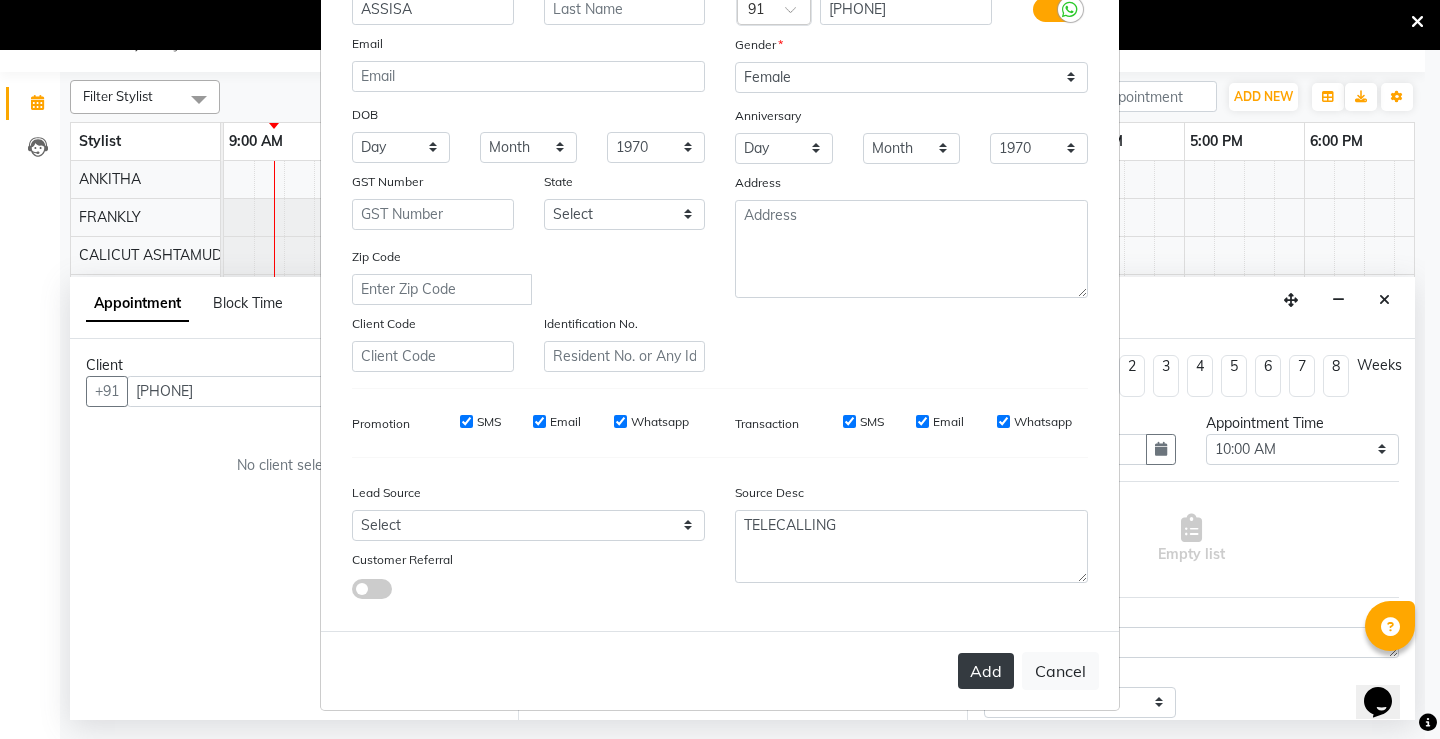 click on "Add" at bounding box center [986, 671] 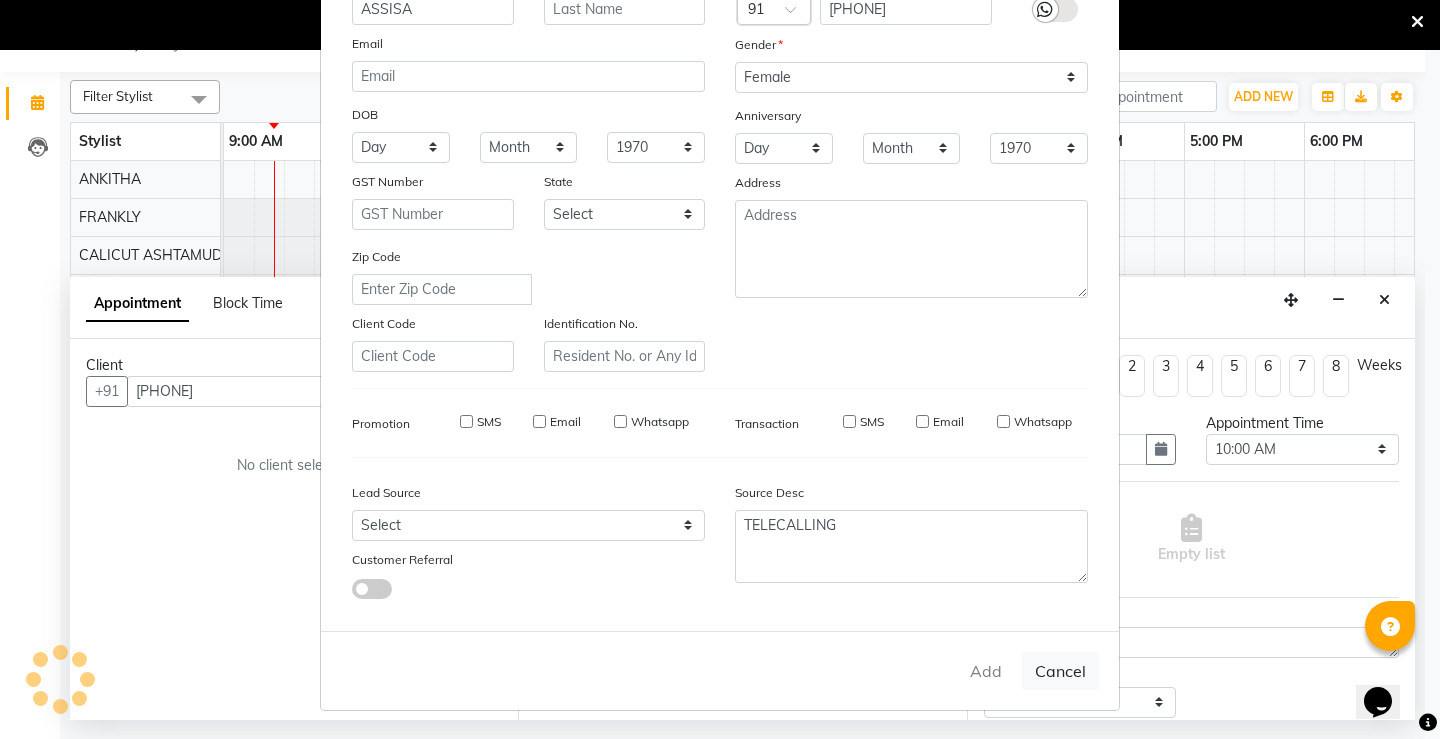 type on "75******69" 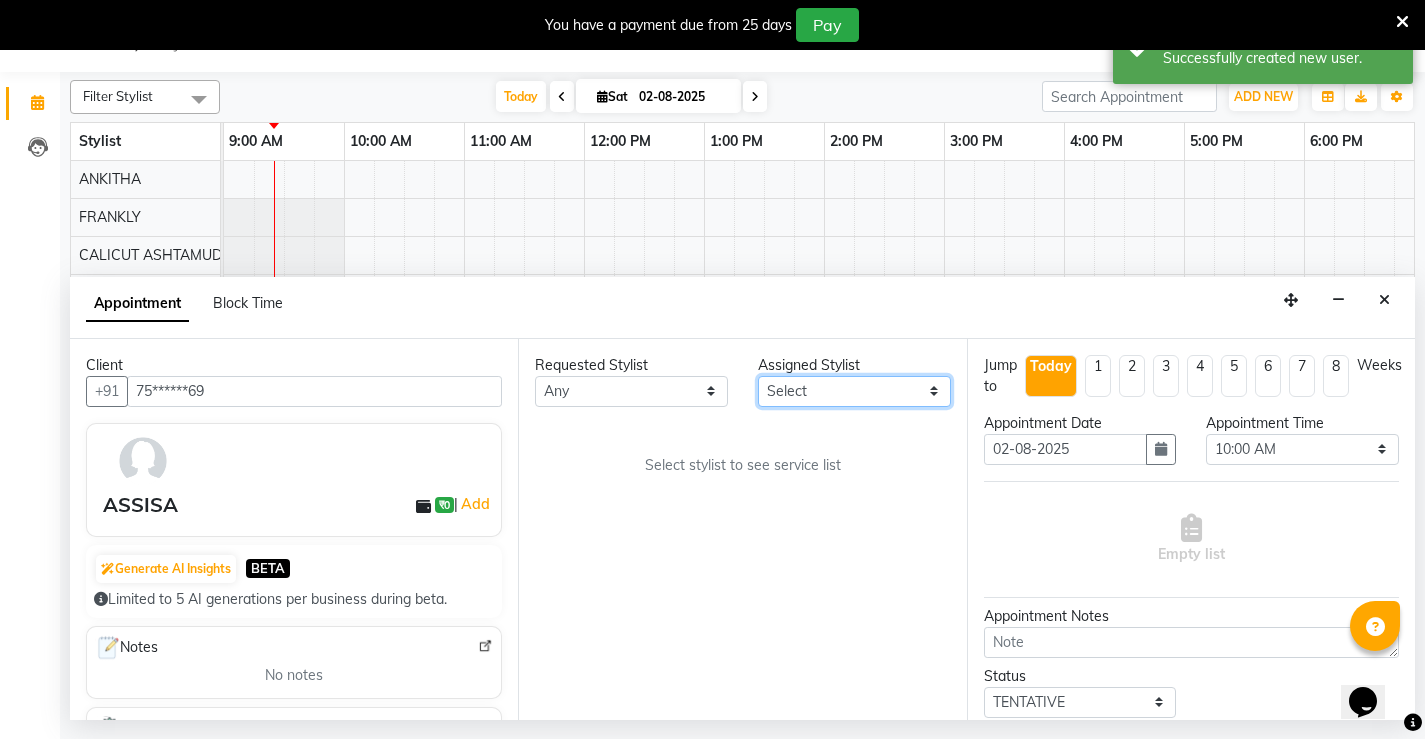 click on "Select Amala George AMBILI C ANJANA DAS ANKITHA Arya CALICUT ASHTAMUDI FRANKLY	 KRISHNA Nitesh Punam Gurung Sewan ali Sheela SUHANA  SHABU Titto" at bounding box center [854, 391] 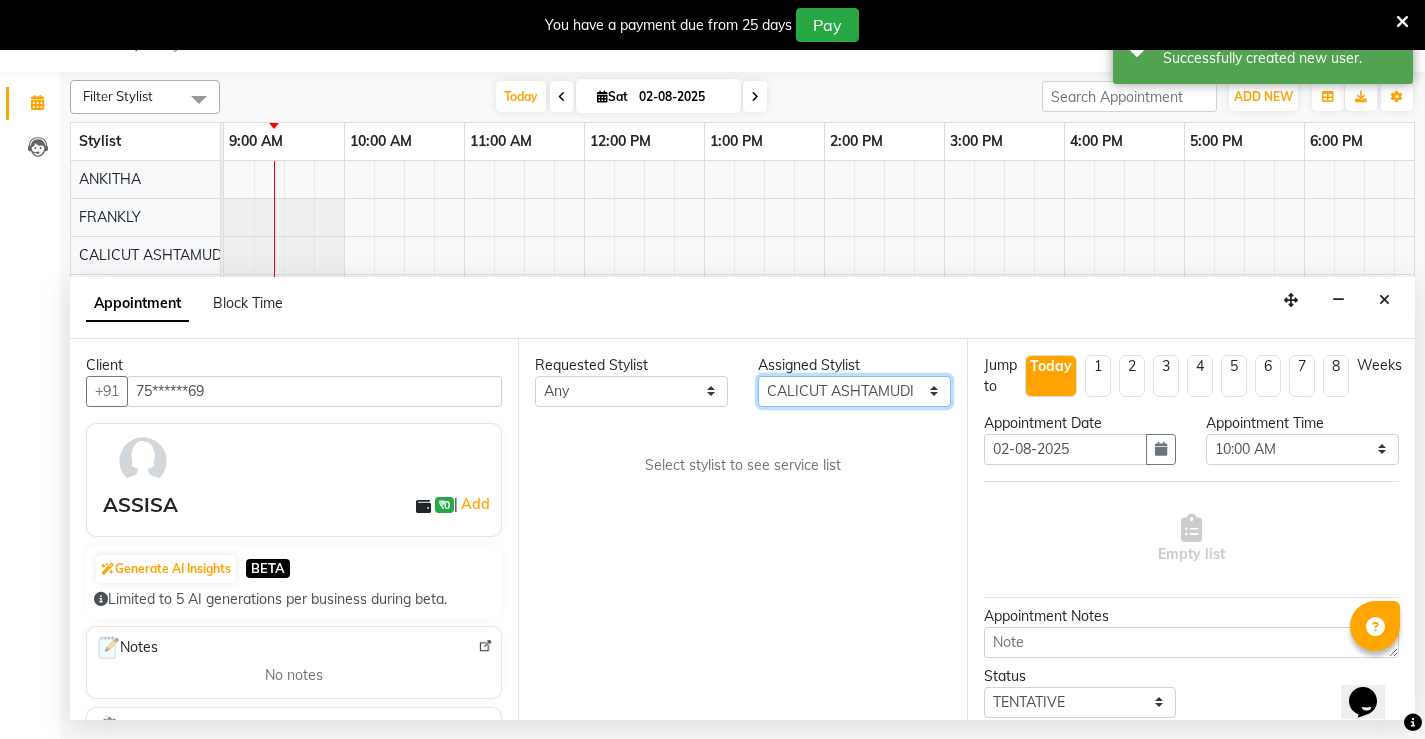 click on "Select Amala George AMBILI C ANJANA DAS ANKITHA Arya CALICUT ASHTAMUDI FRANKLY	 KRISHNA Nitesh Punam Gurung Sewan ali Sheela SUHANA  SHABU Titto" at bounding box center [854, 391] 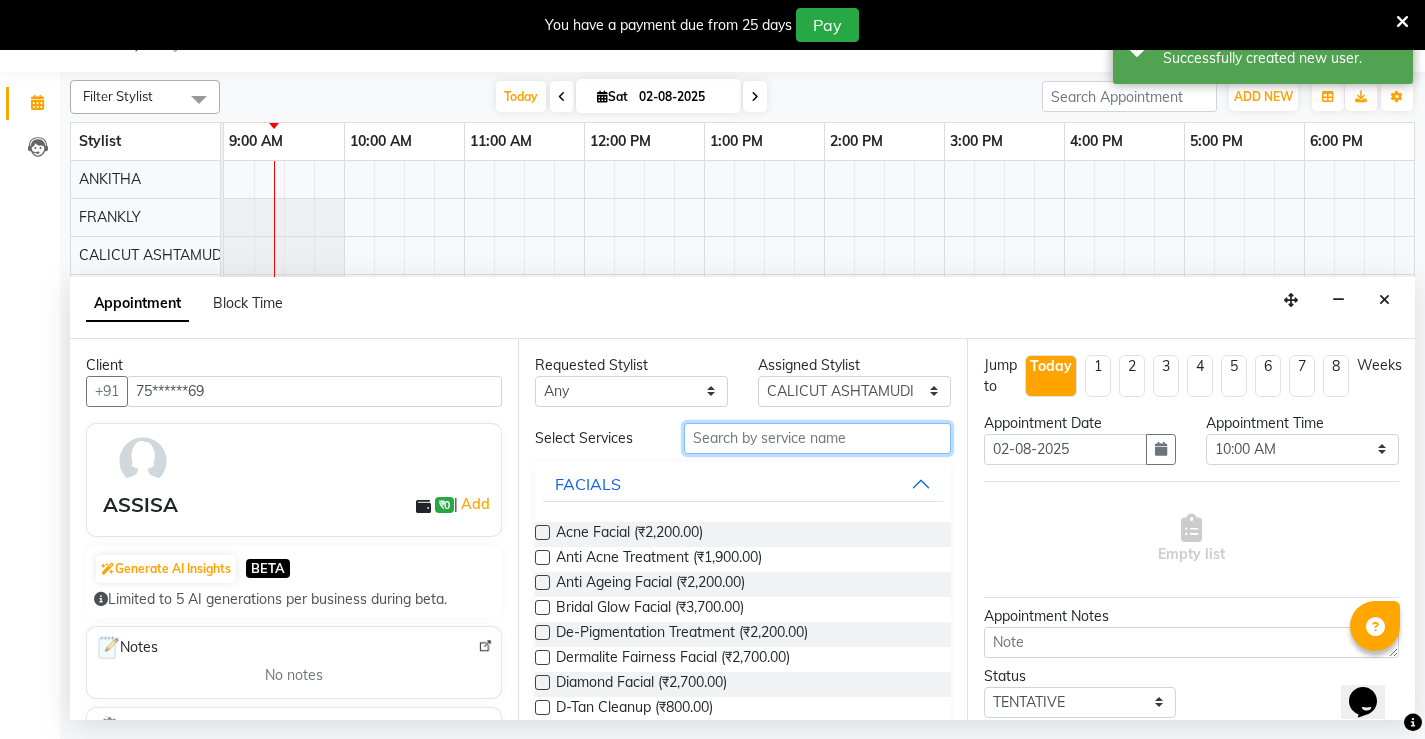 click at bounding box center (817, 438) 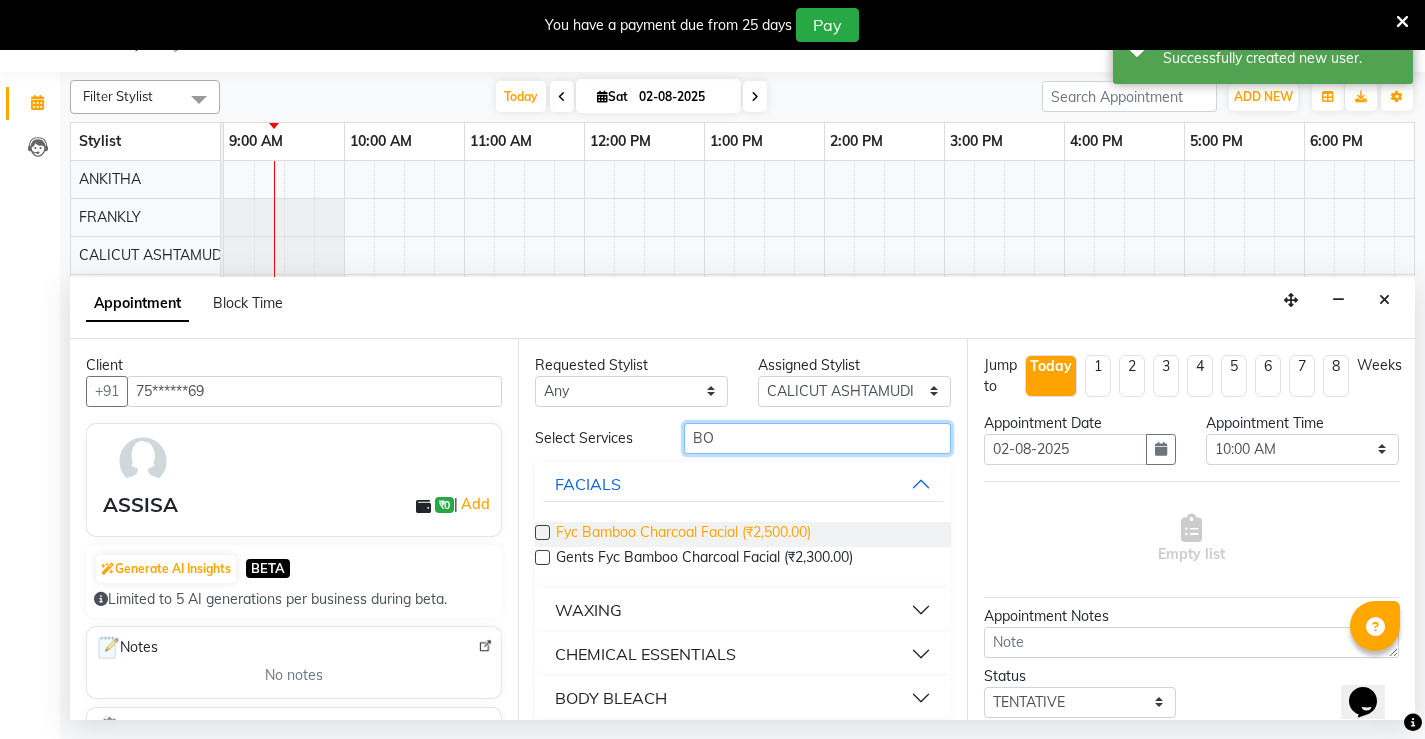scroll, scrollTop: 148, scrollLeft: 0, axis: vertical 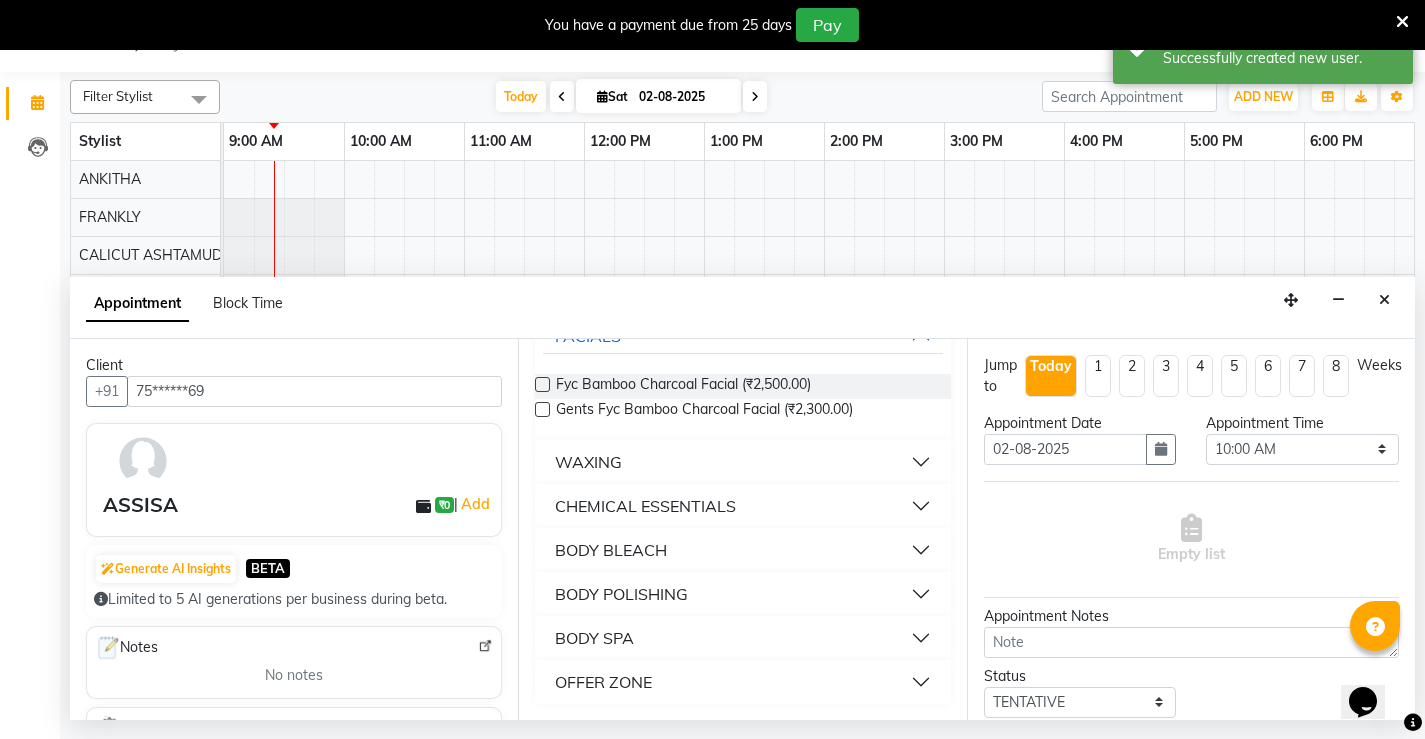 type on "BO" 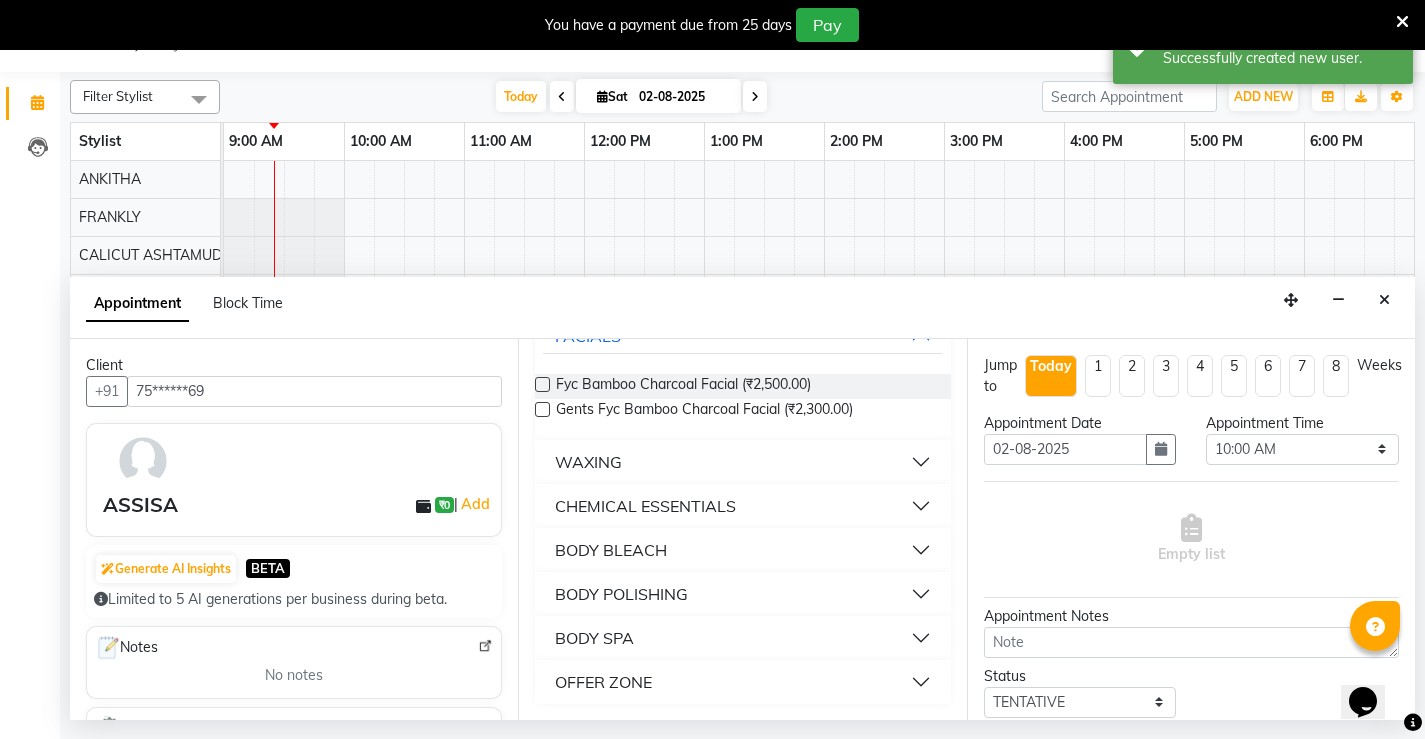 click on "OFFER ZONE" at bounding box center [742, 682] 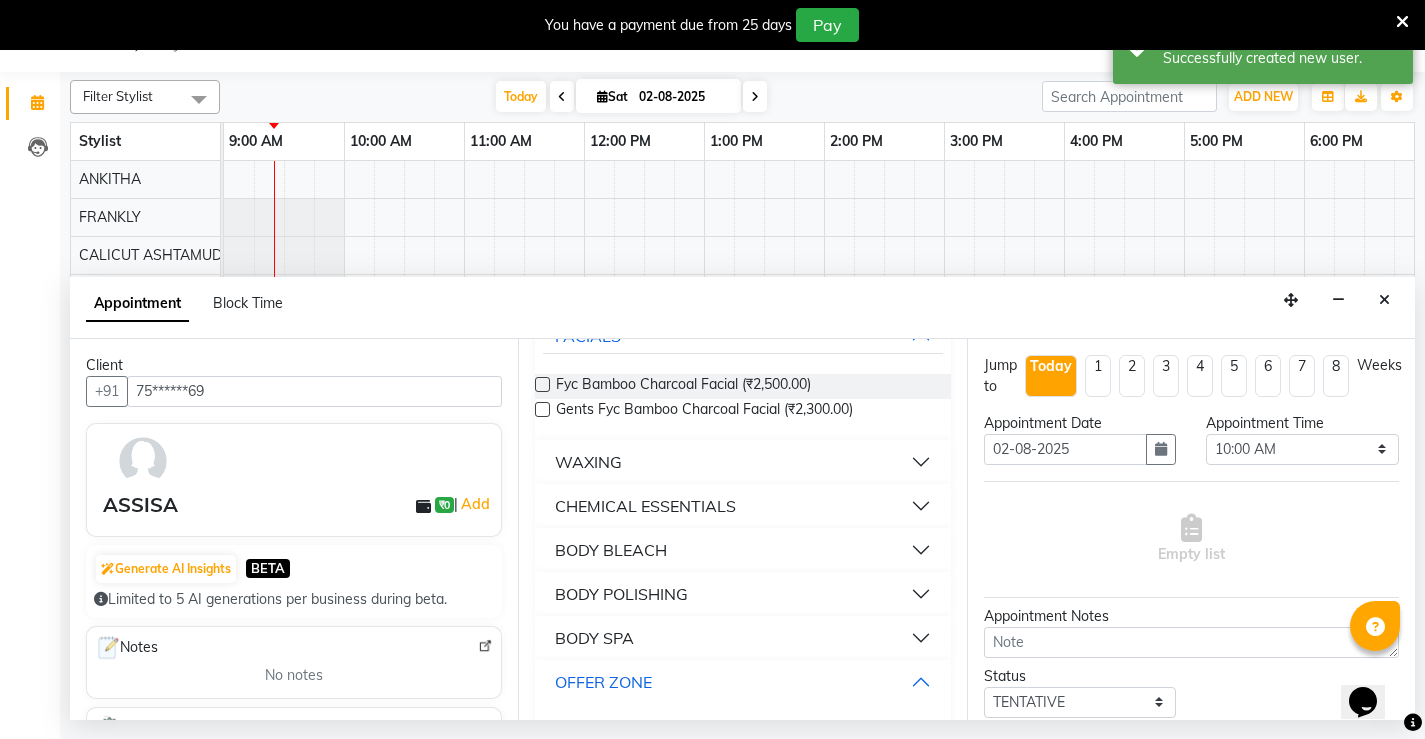 scroll, scrollTop: 205, scrollLeft: 0, axis: vertical 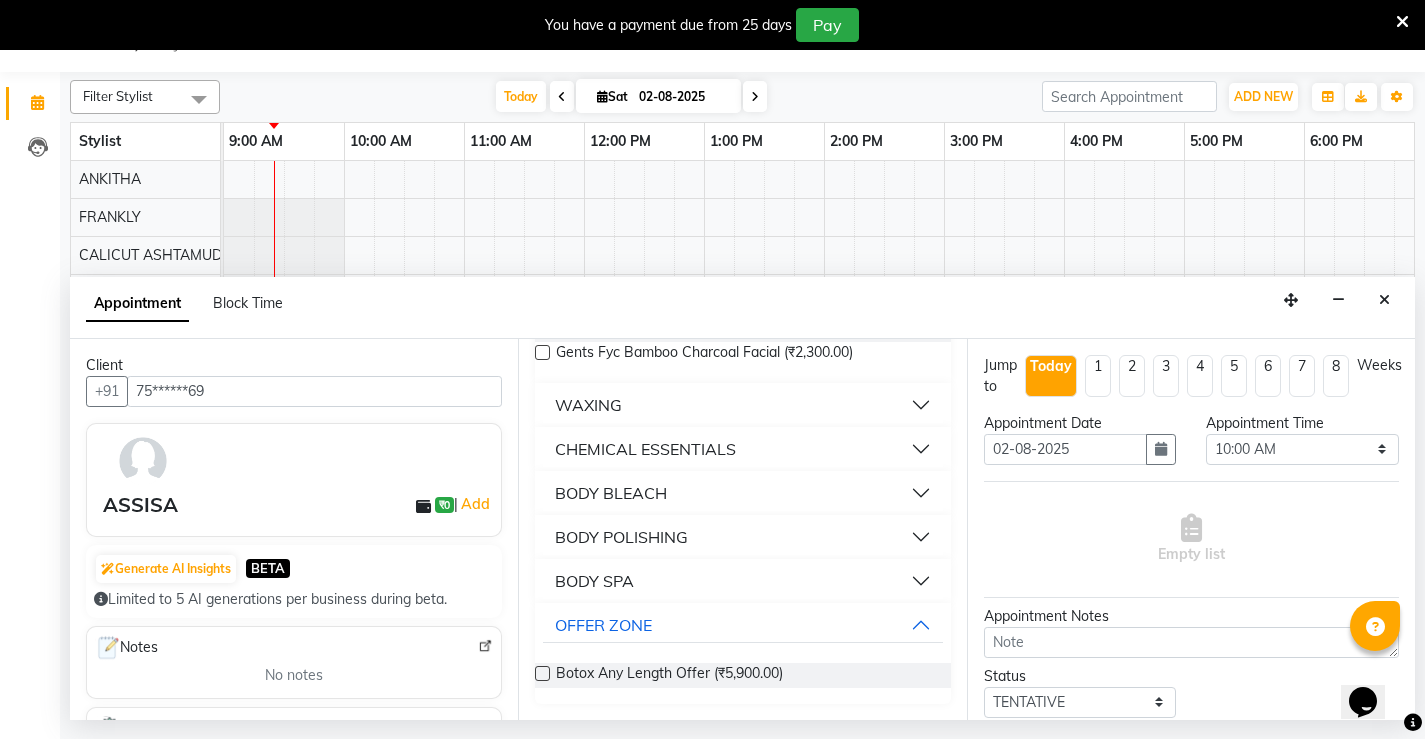 click at bounding box center (542, 673) 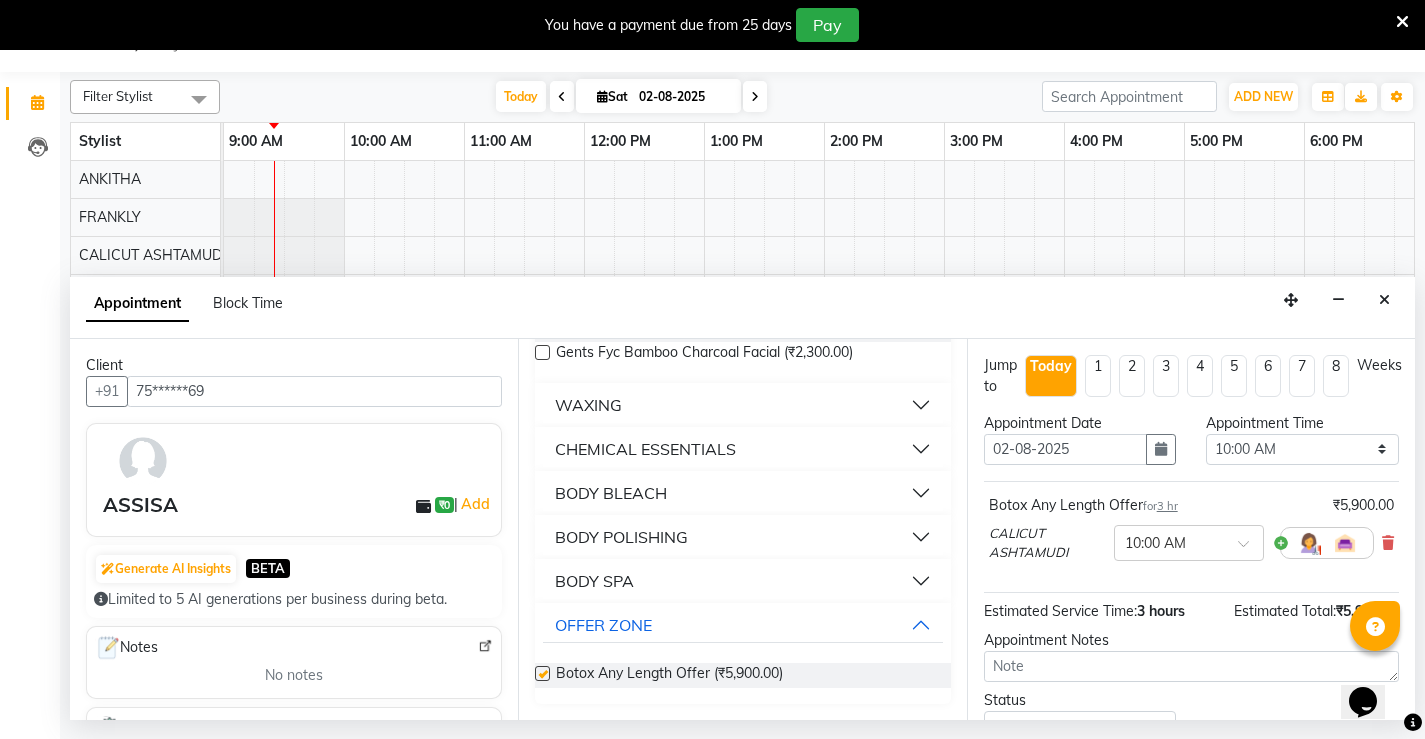 checkbox on "false" 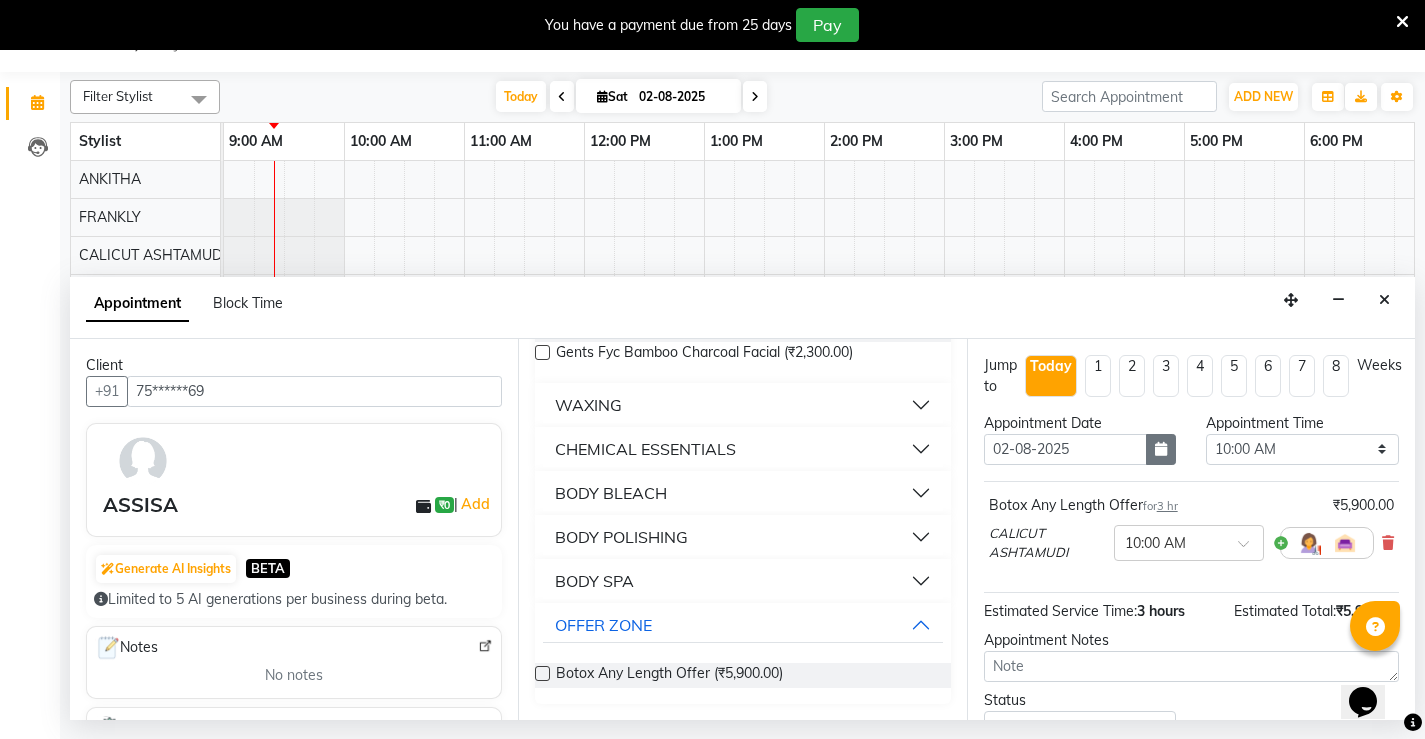 click at bounding box center (1161, 449) 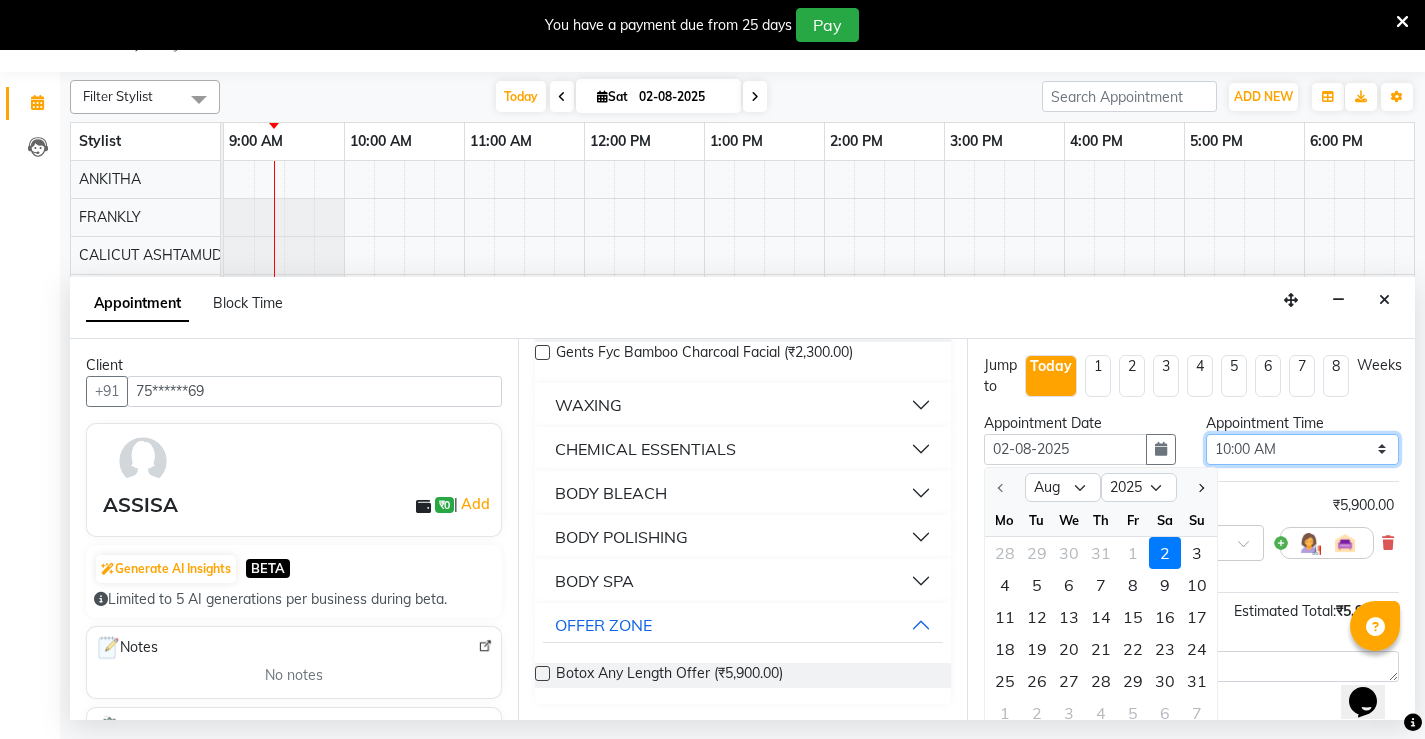 click on "Select 10:00 AM 10:15 AM 10:30 AM 10:45 AM 11:00 AM 11:15 AM 11:30 AM 11:45 AM 12:00 PM 12:15 PM 12:30 PM 12:45 PM 01:00 PM 01:15 PM 01:30 PM 01:45 PM 02:00 PM 02:15 PM 02:30 PM 02:45 PM 03:00 PM 03:15 PM 03:30 PM 03:45 PM 04:00 PM 04:15 PM 04:30 PM 04:45 PM 05:00 PM 05:15 PM 05:30 PM 05:45 PM 06:00 PM 06:15 PM 06:30 PM 06:45 PM 07:00 PM 07:15 PM 07:30 PM 07:45 PM 08:00 PM 08:15 PM 08:30 PM 08:45 PM 09:00 PM 09:15 PM 09:30 PM 09:45 PM 10:00 PM 10:15 PM 10:30 PM 10:45 PM 11:00 PM" at bounding box center (1302, 449) 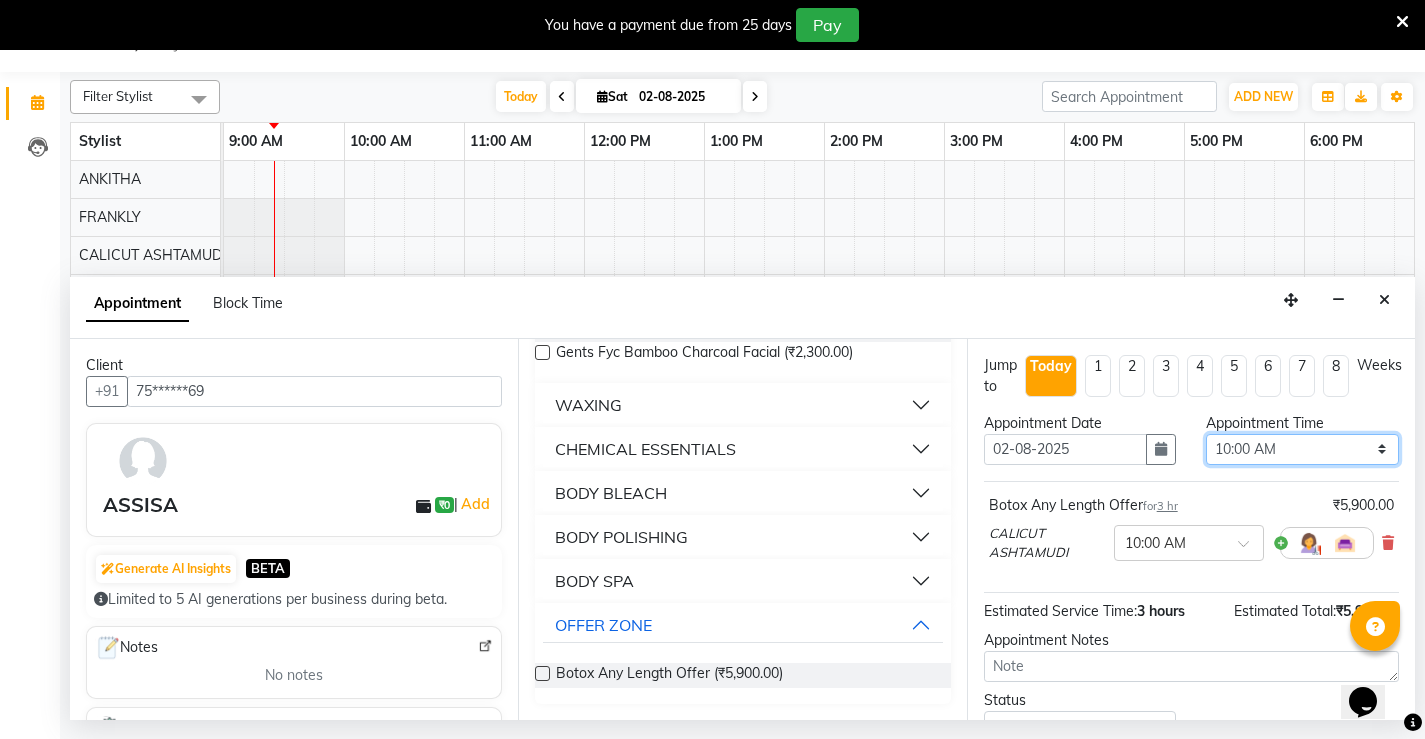 click on "Select 10:00 AM 10:15 AM 10:30 AM 10:45 AM 11:00 AM 11:15 AM 11:30 AM 11:45 AM 12:00 PM 12:15 PM 12:30 PM 12:45 PM 01:00 PM 01:15 PM 01:30 PM 01:45 PM 02:00 PM 02:15 PM 02:30 PM 02:45 PM 03:00 PM 03:15 PM 03:30 PM 03:45 PM 04:00 PM 04:15 PM 04:30 PM 04:45 PM 05:00 PM 05:15 PM 05:30 PM 05:45 PM 06:00 PM 06:15 PM 06:30 PM 06:45 PM 07:00 PM 07:15 PM 07:30 PM 07:45 PM 08:00 PM 08:15 PM 08:30 PM 08:45 PM 09:00 PM 09:15 PM 09:30 PM 09:45 PM 10:00 PM 10:15 PM 10:30 PM 10:45 PM 11:00 PM" at bounding box center (1302, 449) 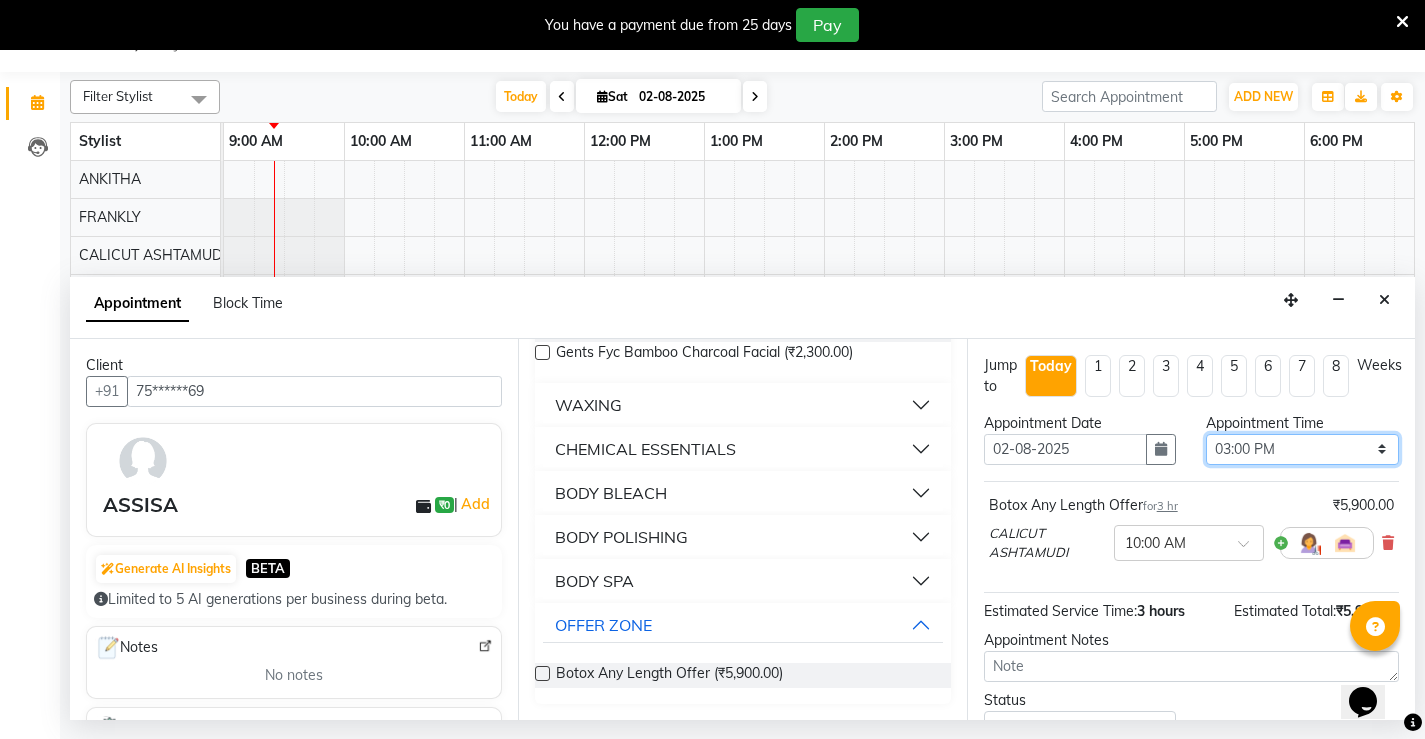 click on "Select 10:00 AM 10:15 AM 10:30 AM 10:45 AM 11:00 AM 11:15 AM 11:30 AM 11:45 AM 12:00 PM 12:15 PM 12:30 PM 12:45 PM 01:00 PM 01:15 PM 01:30 PM 01:45 PM 02:00 PM 02:15 PM 02:30 PM 02:45 PM 03:00 PM 03:15 PM 03:30 PM 03:45 PM 04:00 PM 04:15 PM 04:30 PM 04:45 PM 05:00 PM 05:15 PM 05:30 PM 05:45 PM 06:00 PM 06:15 PM 06:30 PM 06:45 PM 07:00 PM 07:15 PM 07:30 PM 07:45 PM 08:00 PM 08:15 PM 08:30 PM 08:45 PM 09:00 PM 09:15 PM 09:30 PM 09:45 PM 10:00 PM 10:15 PM 10:30 PM 10:45 PM 11:00 PM" at bounding box center [1302, 449] 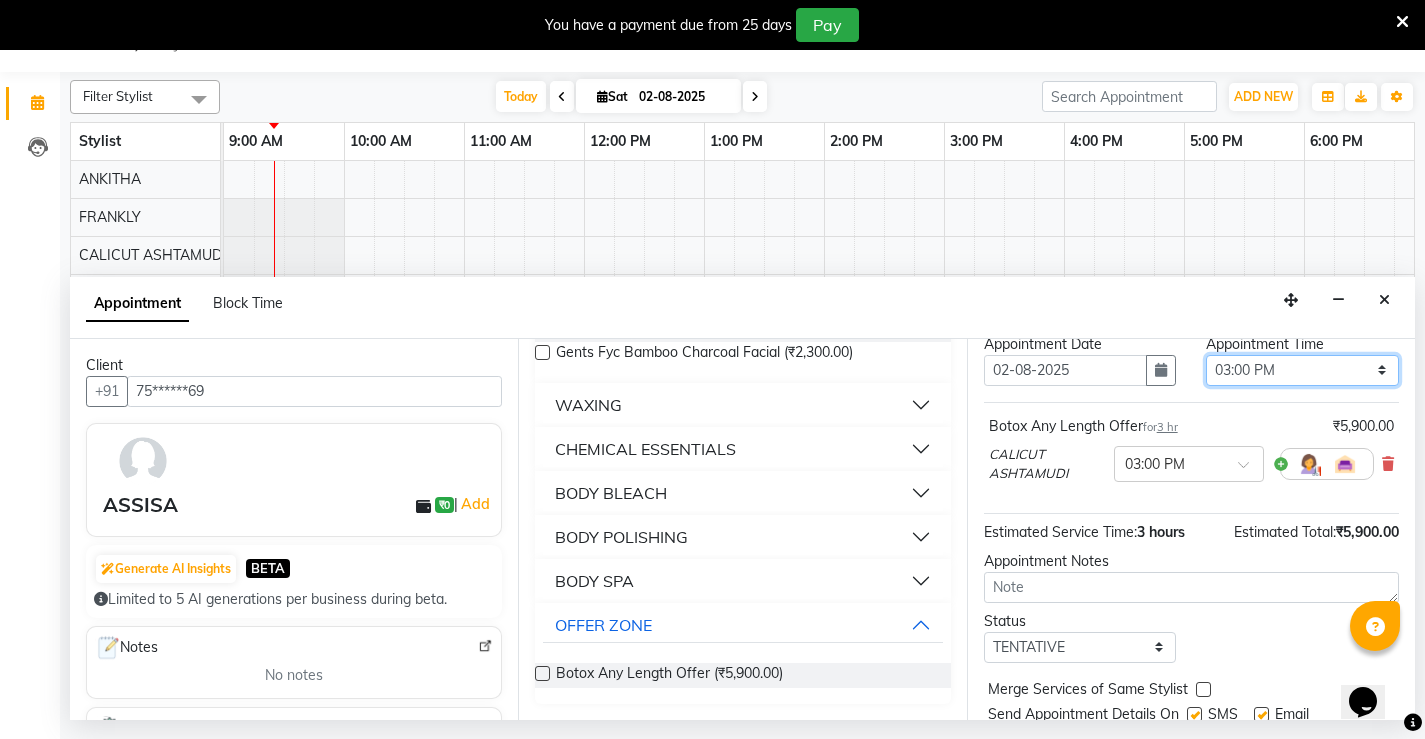 scroll, scrollTop: 148, scrollLeft: 0, axis: vertical 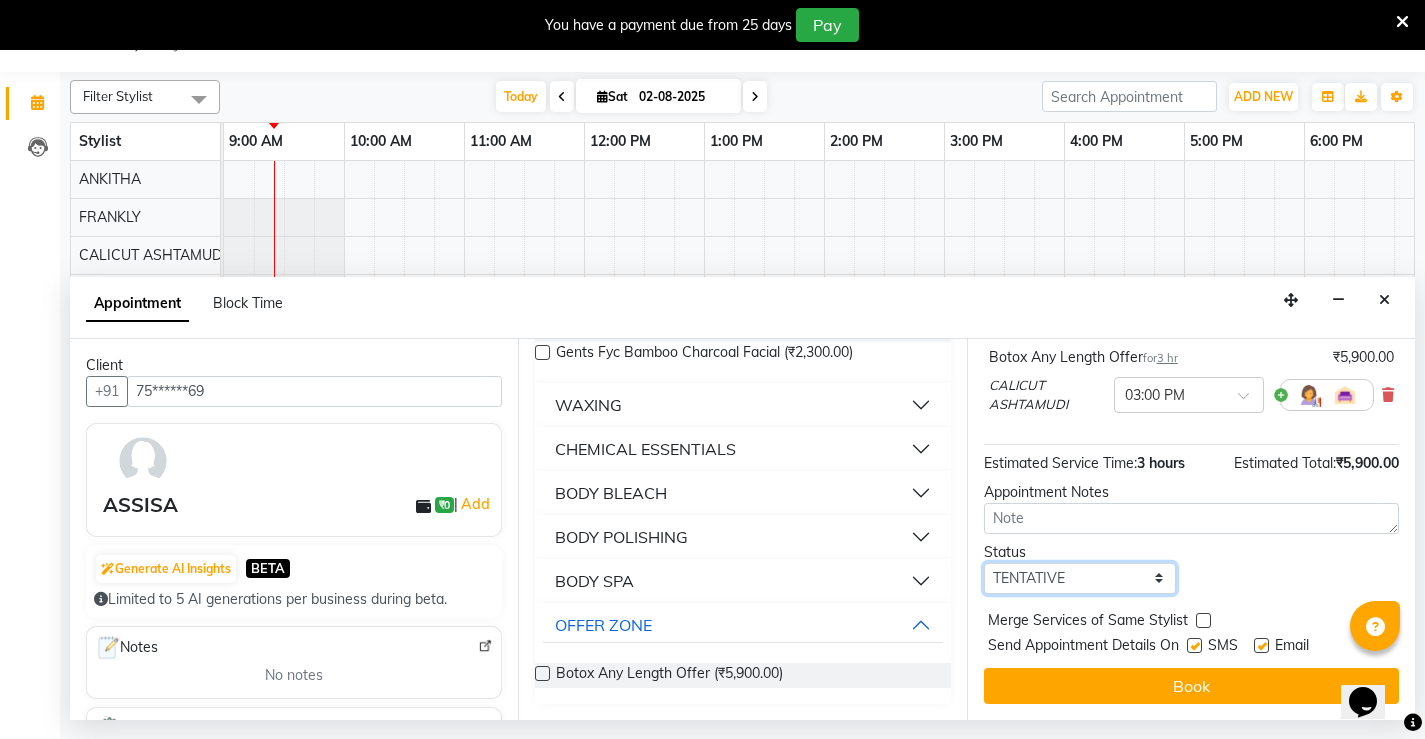 click on "Select TENTATIVE CONFIRM CHECK-IN UPCOMING" at bounding box center (1080, 578) 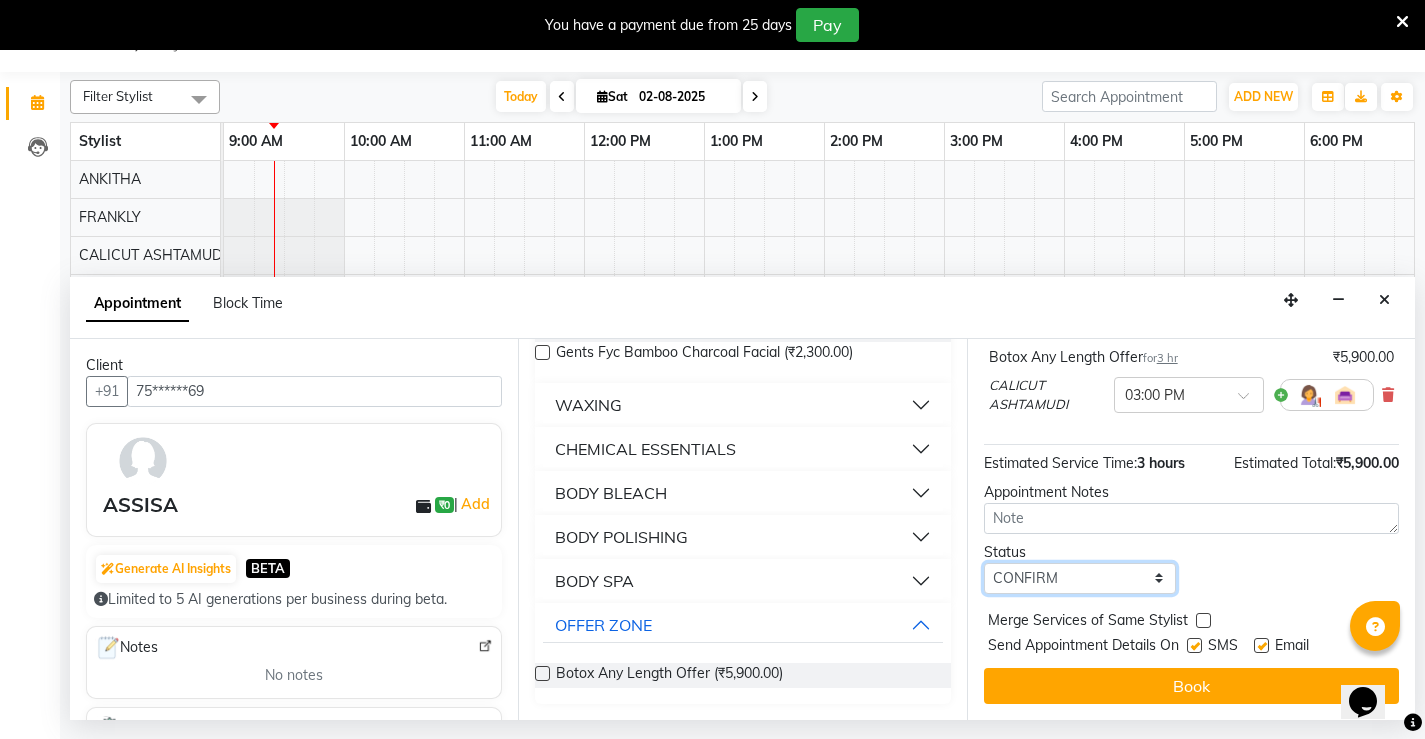 click on "Select TENTATIVE CONFIRM CHECK-IN UPCOMING" at bounding box center (1080, 578) 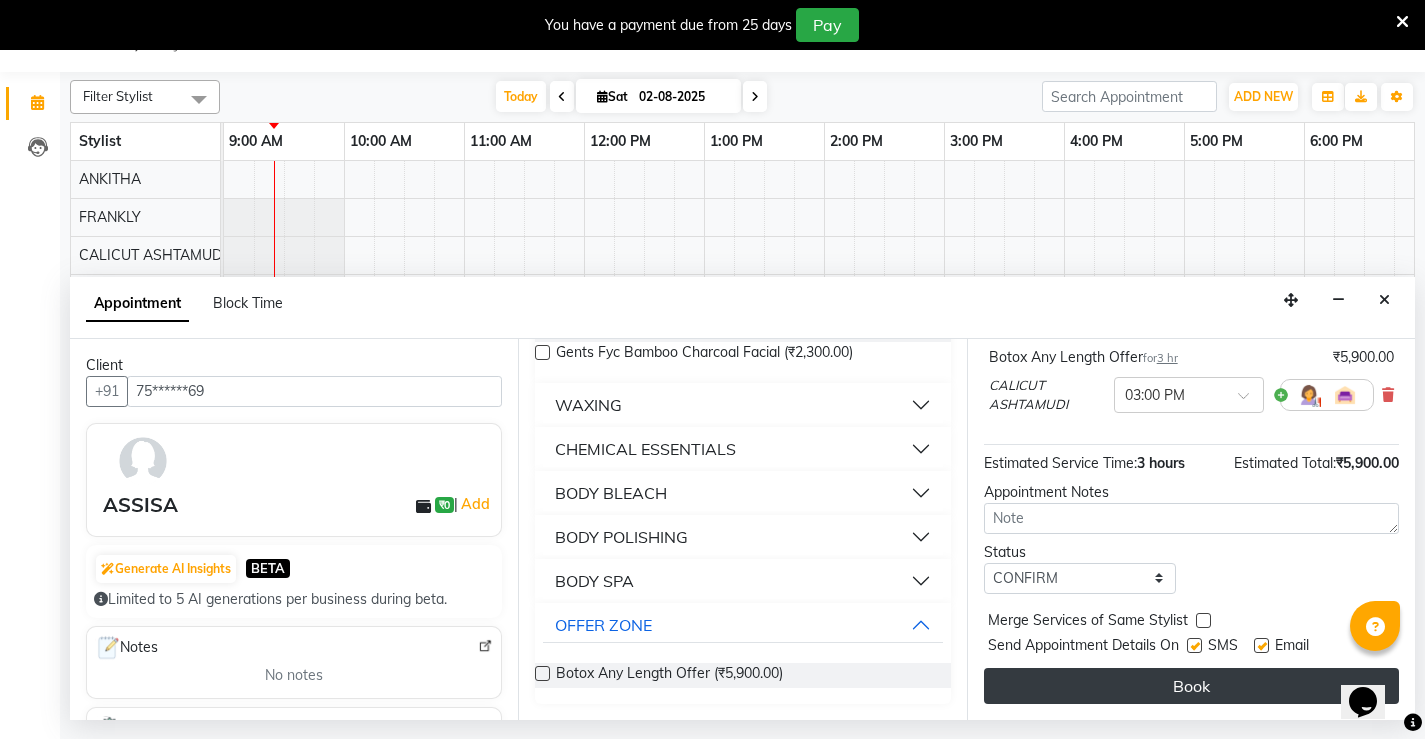 click on "Book" at bounding box center [1191, 686] 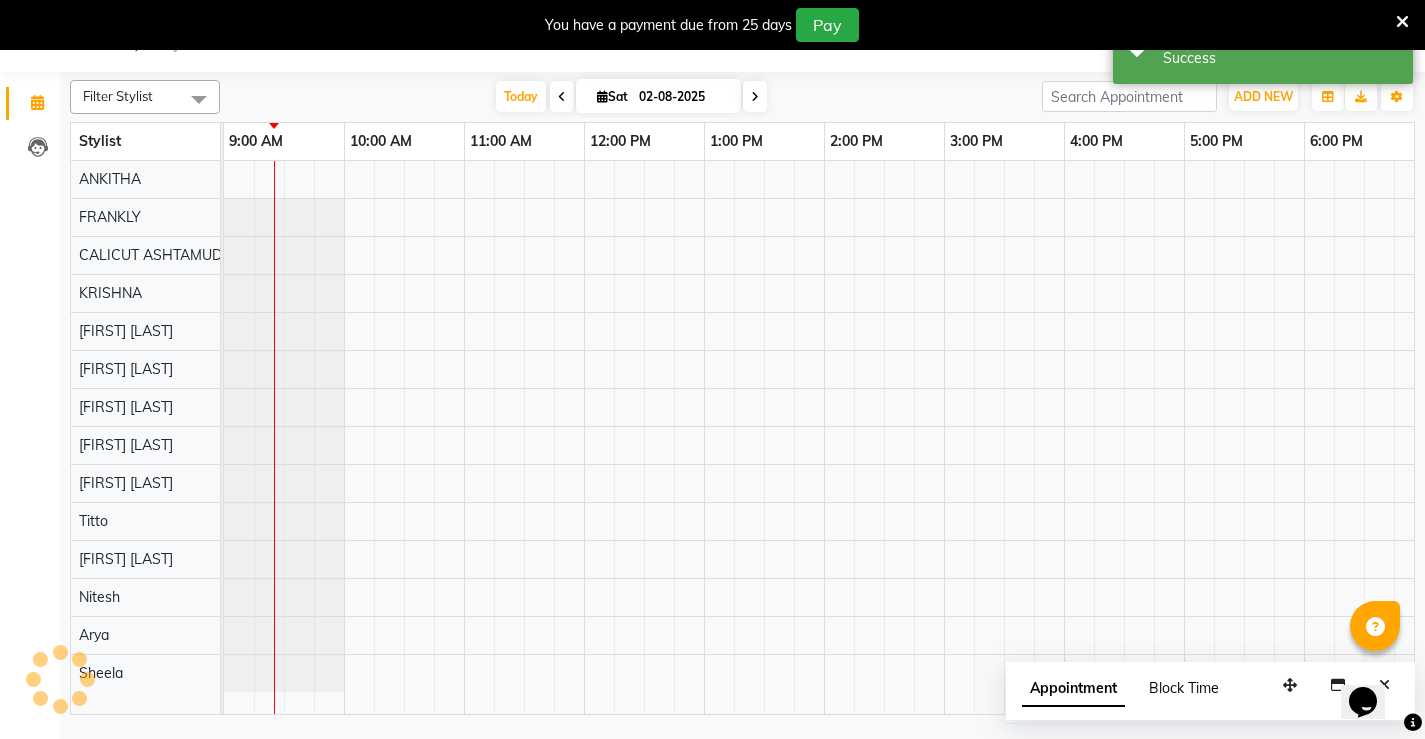 scroll, scrollTop: 0, scrollLeft: 0, axis: both 